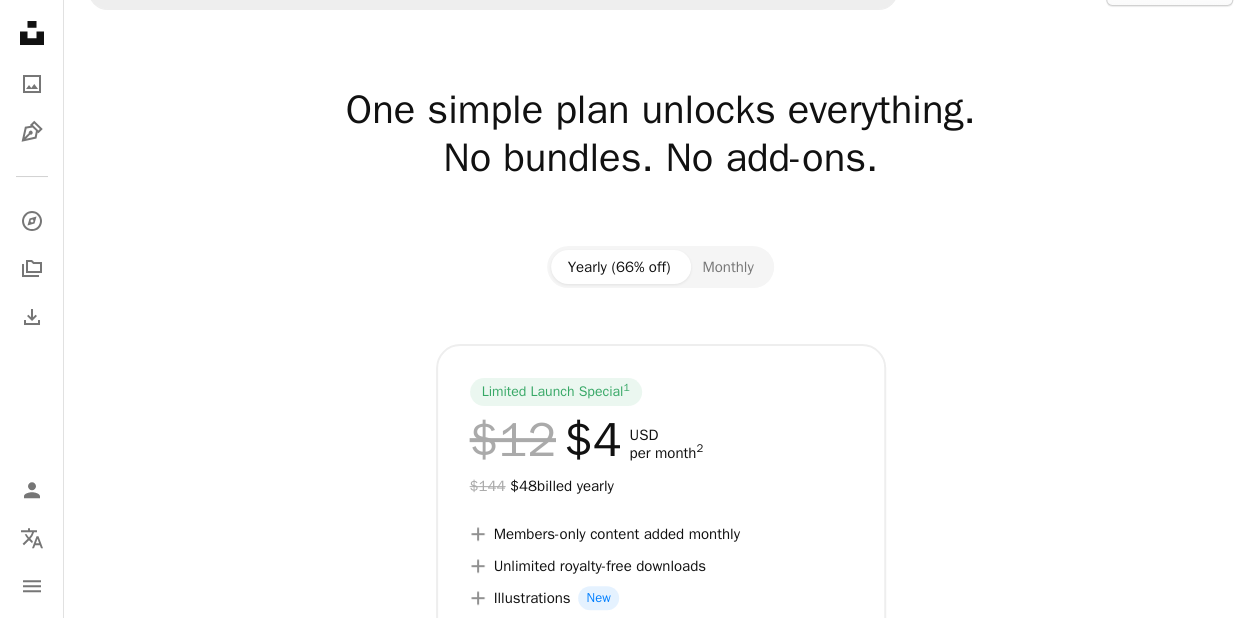scroll, scrollTop: 40, scrollLeft: 0, axis: vertical 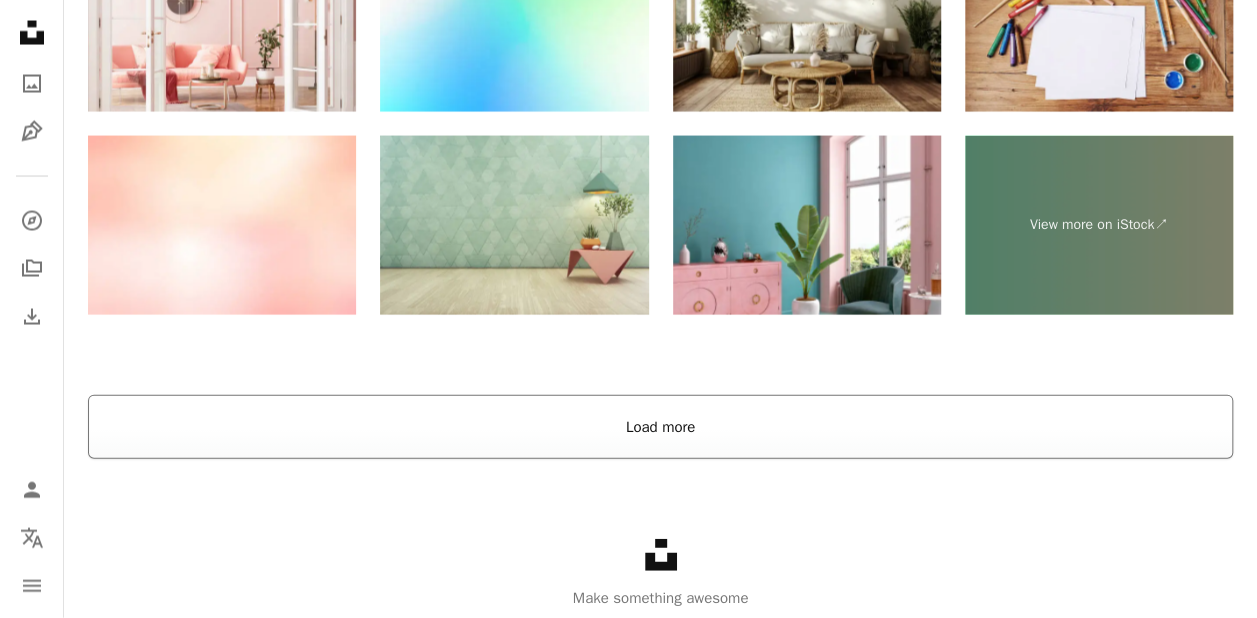 click on "Load more" at bounding box center [660, 427] 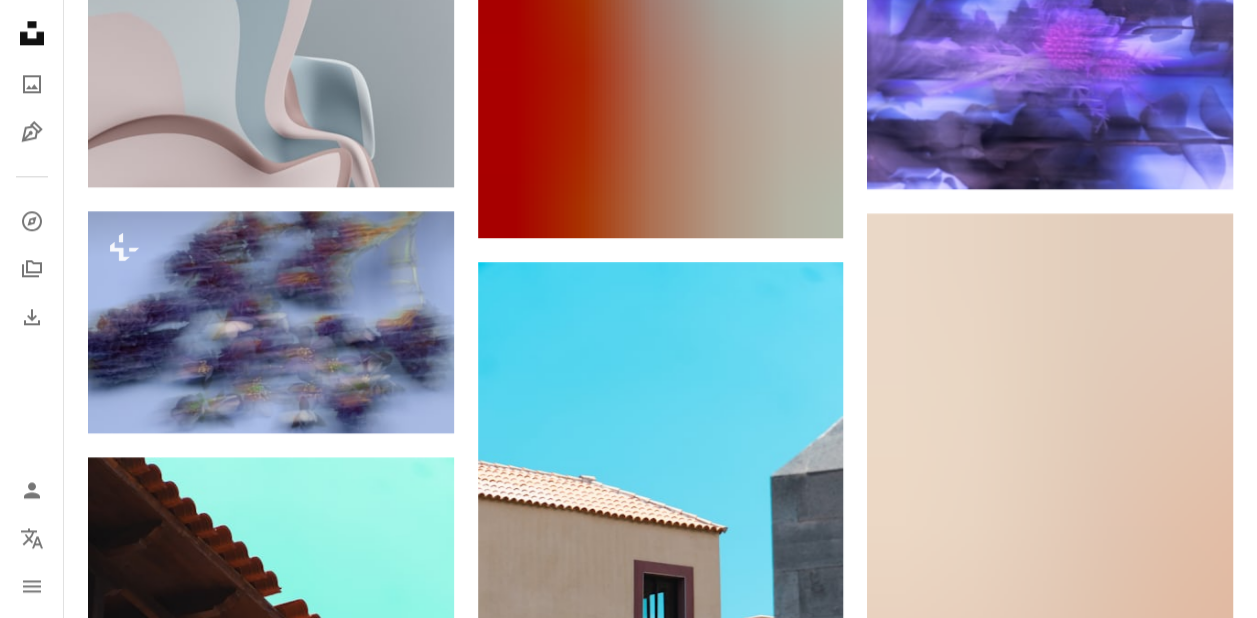 scroll, scrollTop: 0, scrollLeft: 0, axis: both 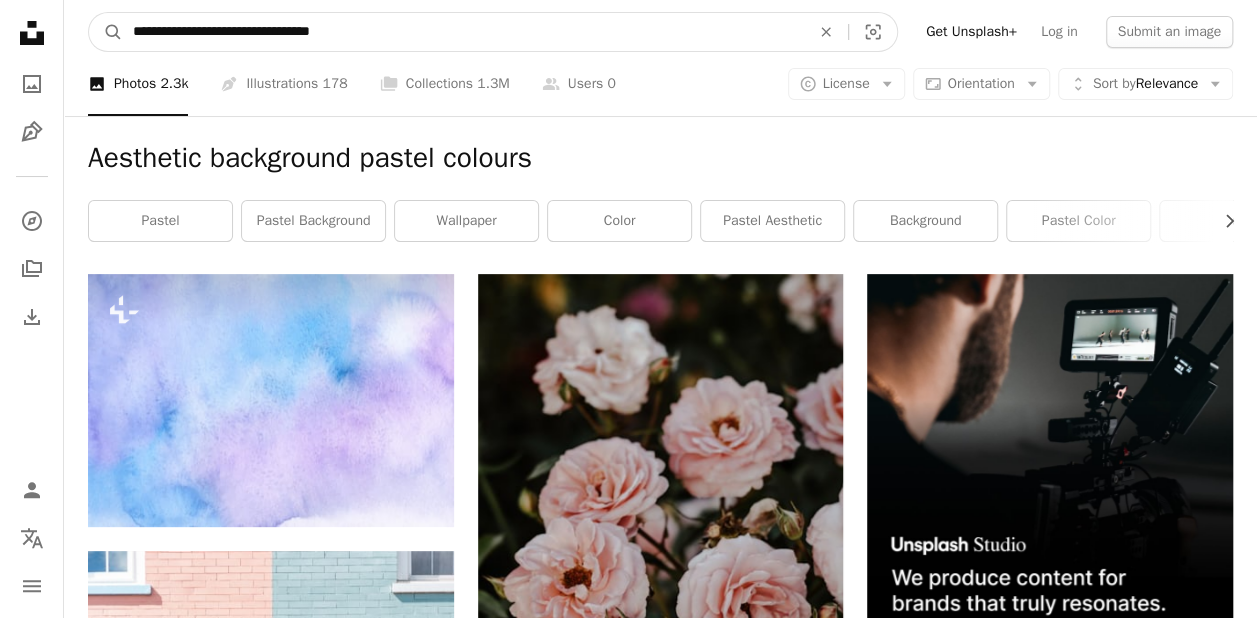 click on "**********" at bounding box center (463, 32) 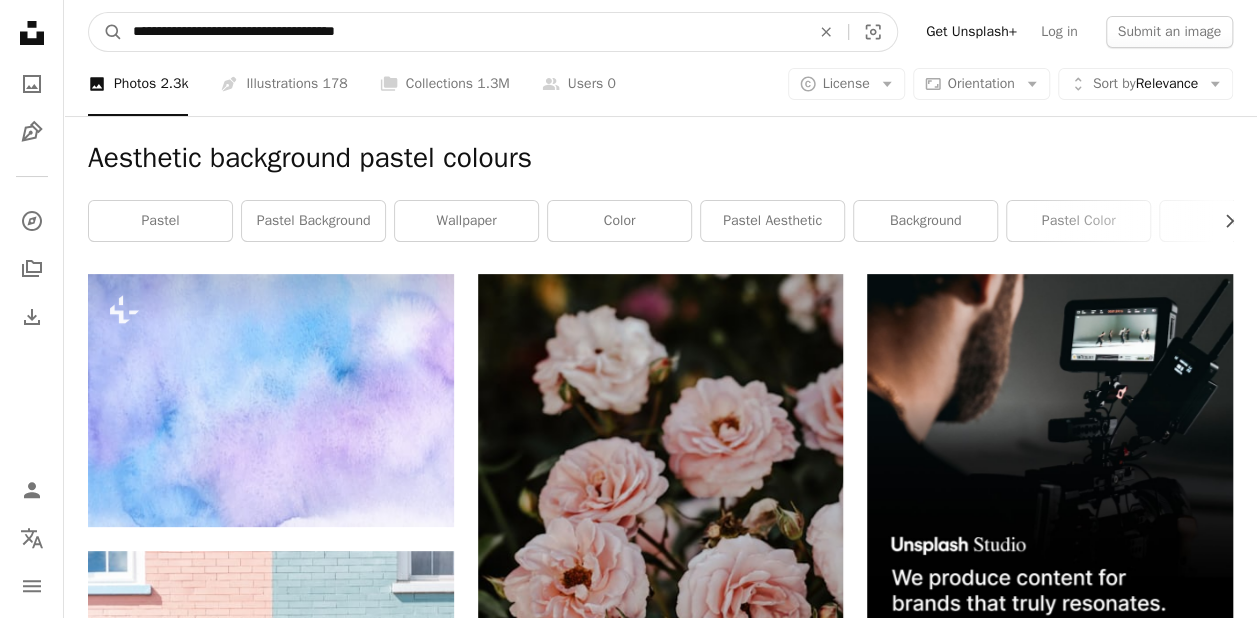 type on "**********" 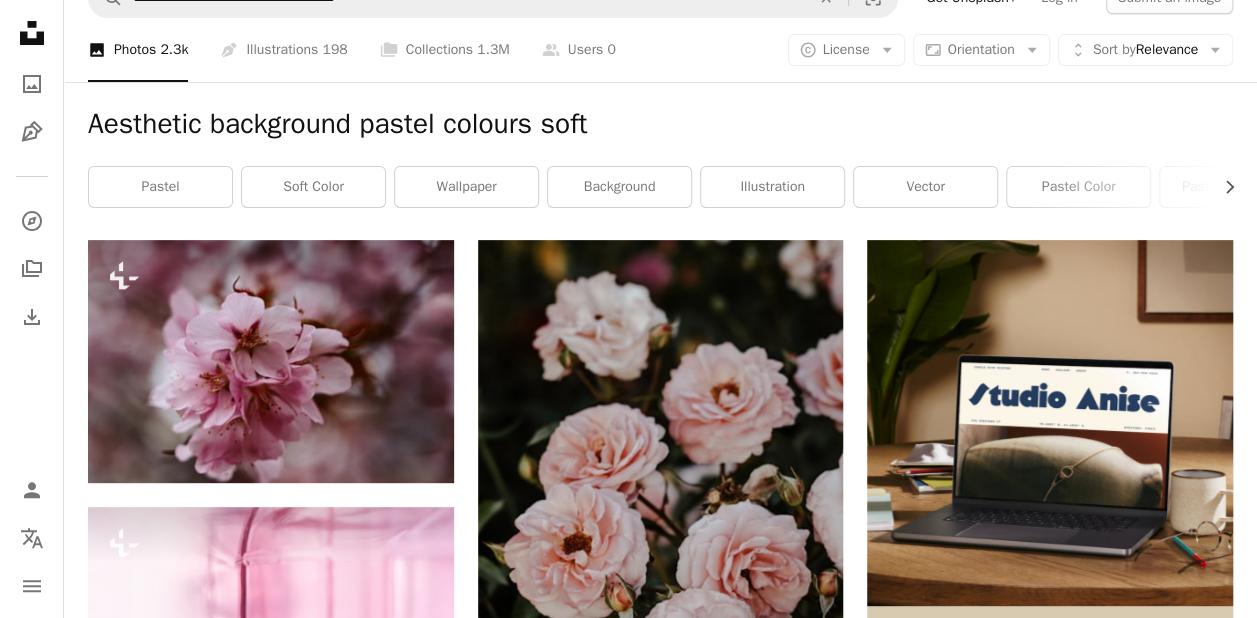 scroll, scrollTop: 0, scrollLeft: 0, axis: both 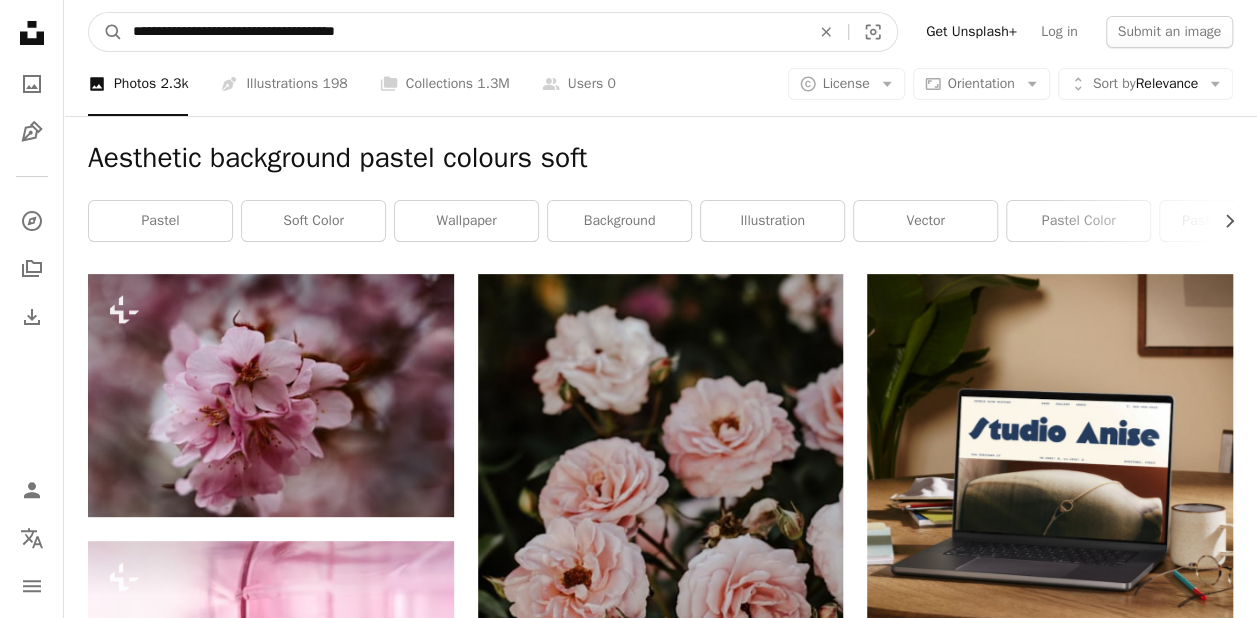 click on "**********" at bounding box center (463, 32) 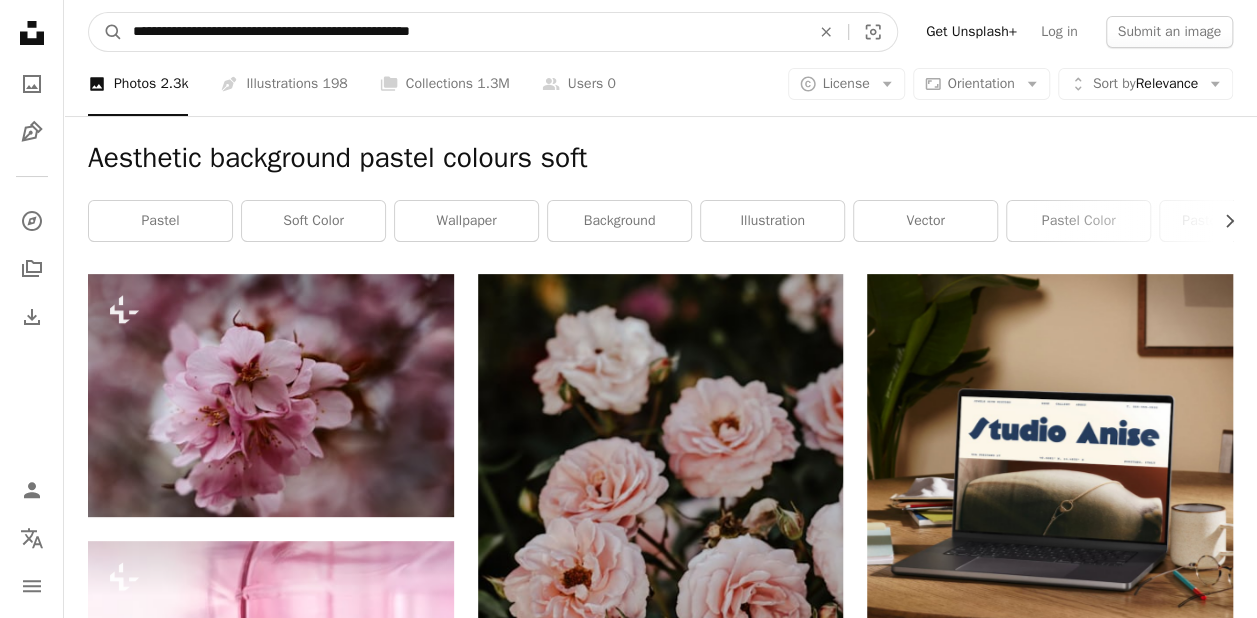 type on "**********" 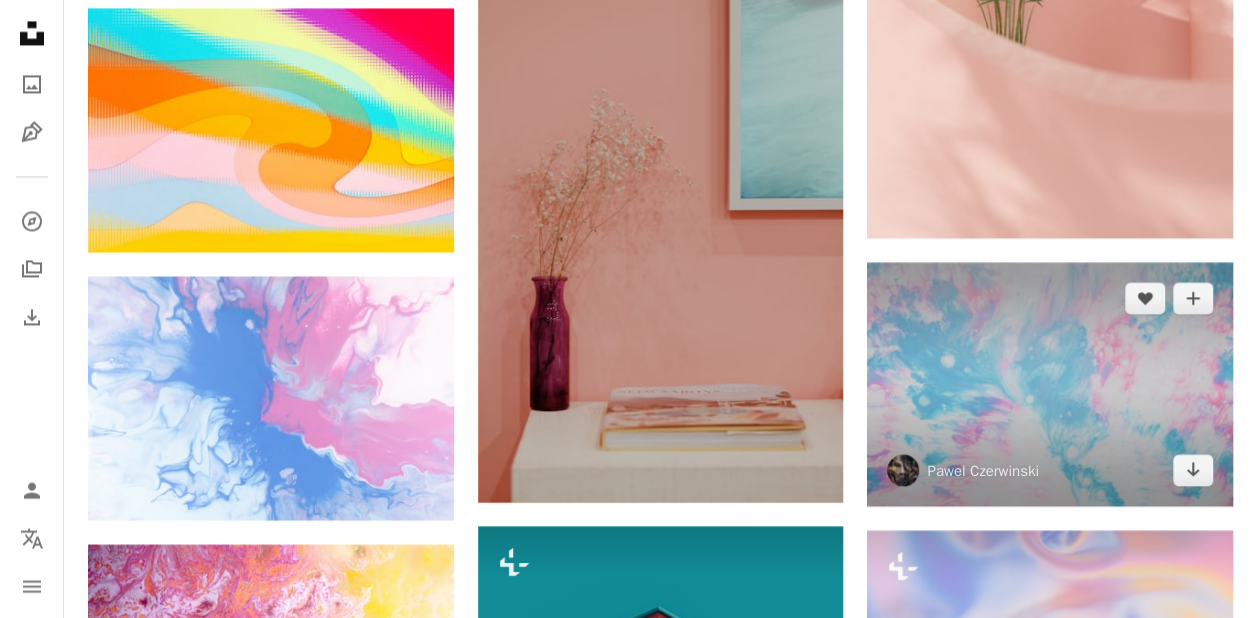 click at bounding box center (1050, 384) 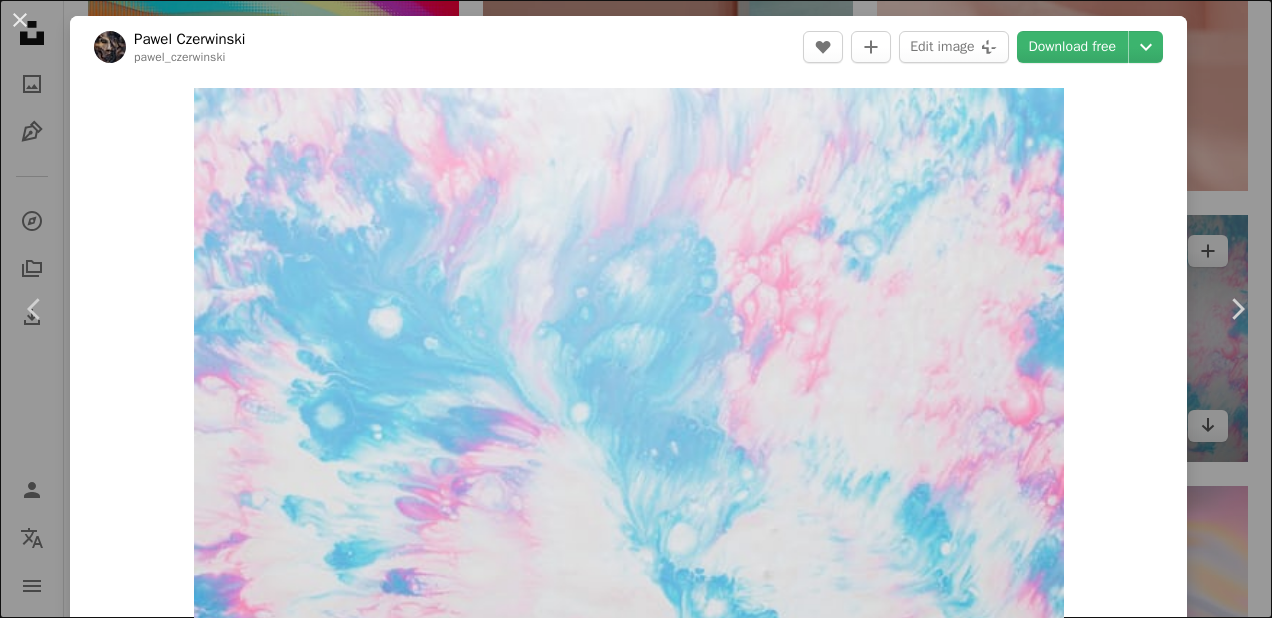 scroll, scrollTop: 1768, scrollLeft: 0, axis: vertical 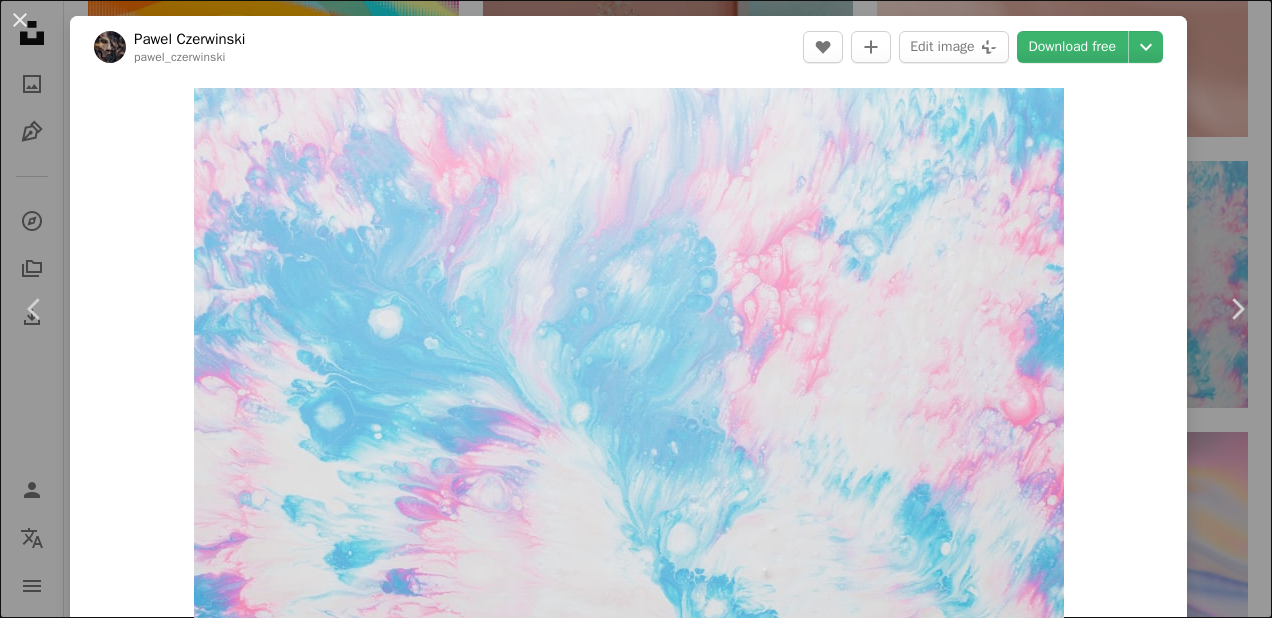 click on "Zoom in" at bounding box center [628, 378] 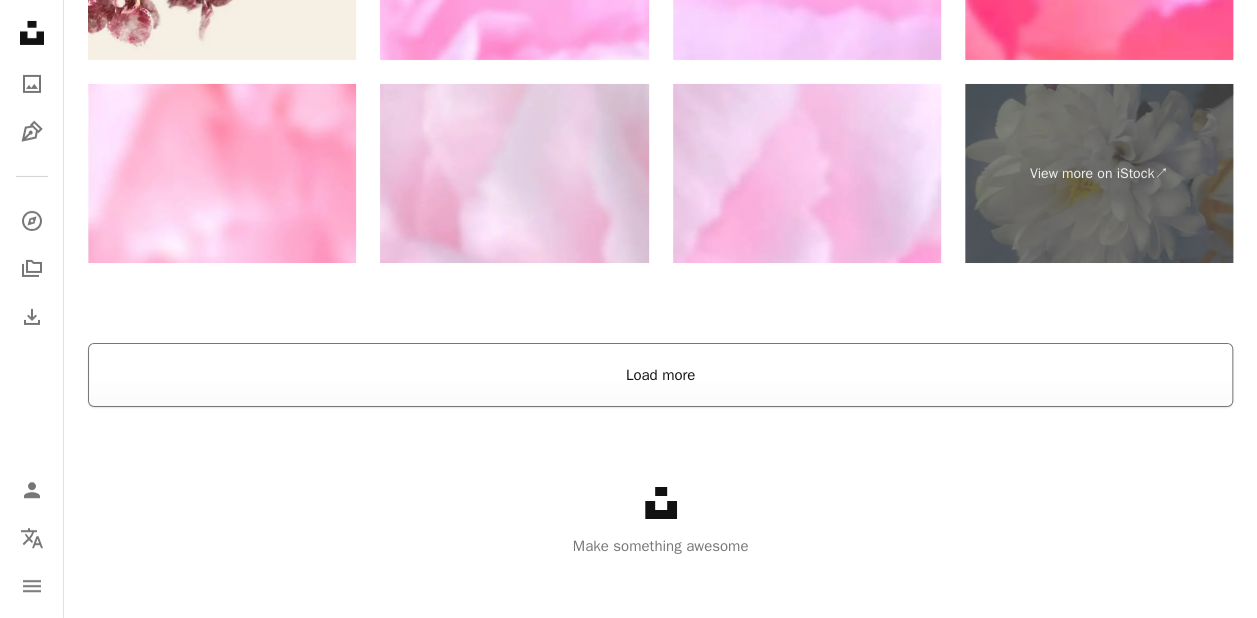 click on "Load more" at bounding box center [660, 375] 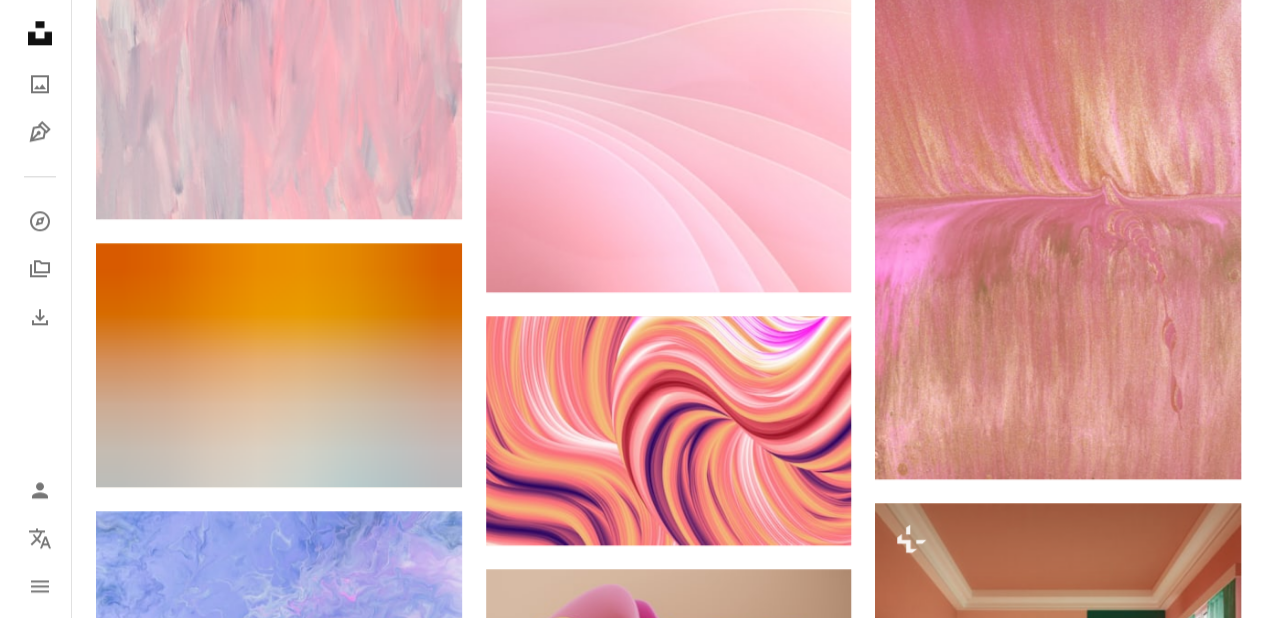 scroll, scrollTop: 4940, scrollLeft: 0, axis: vertical 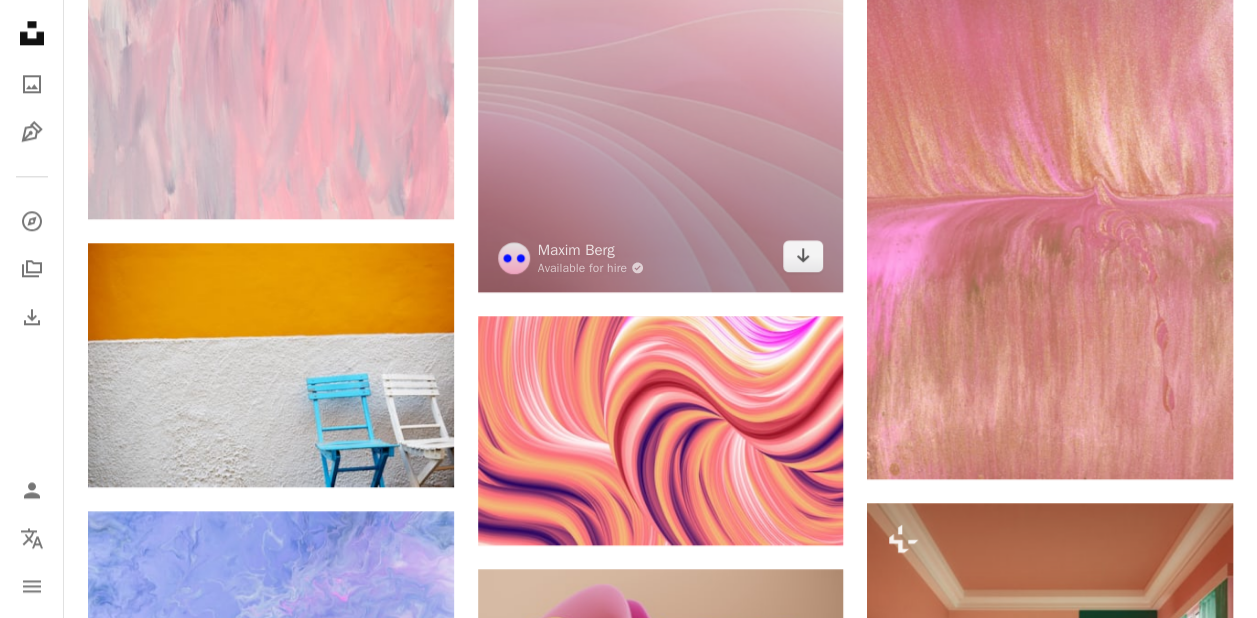 click at bounding box center (661, -33) 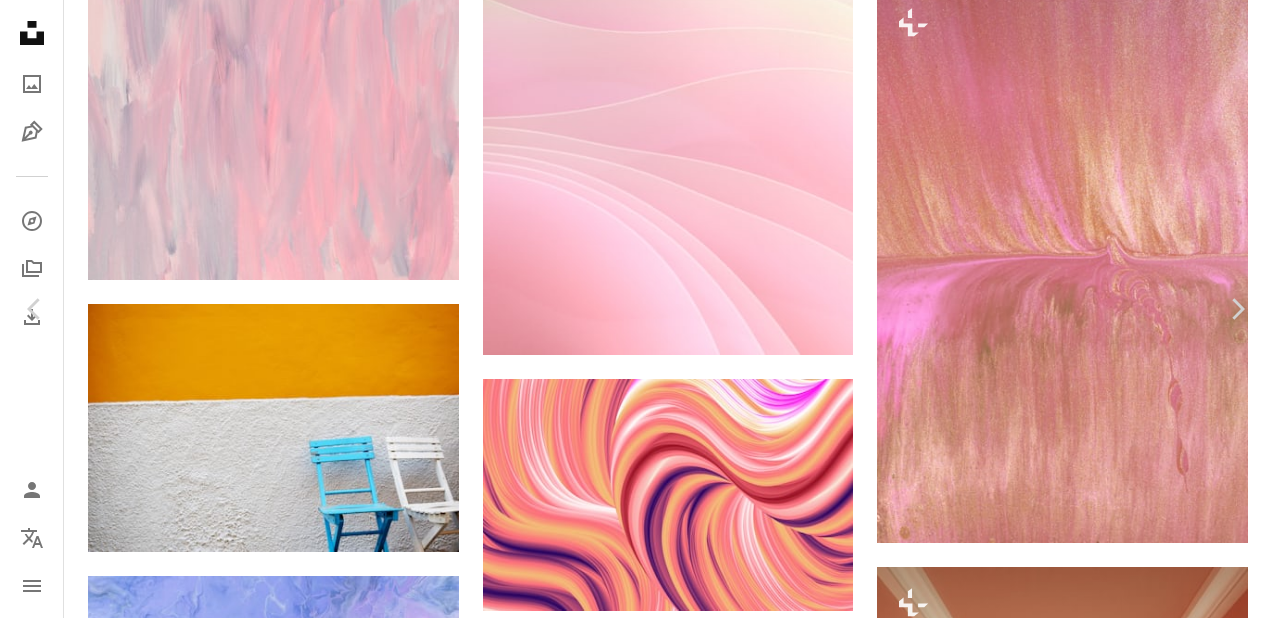 click on "Download free" at bounding box center (1073, 3501) 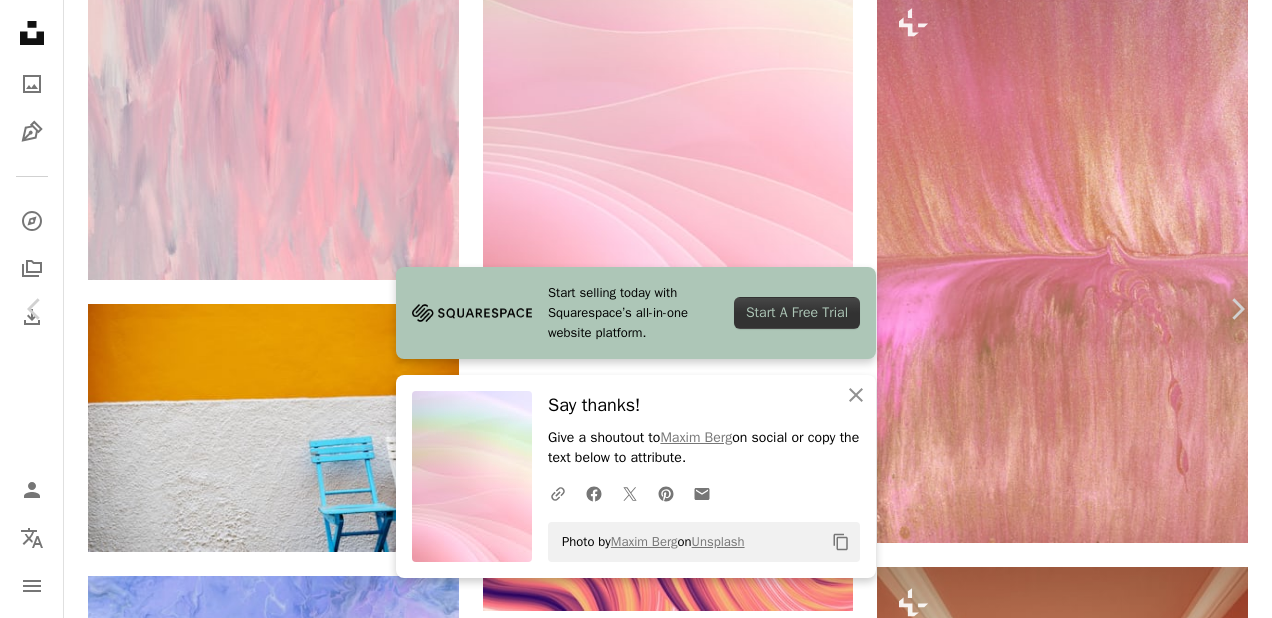 click on "Zoom in" at bounding box center (628, 3832) 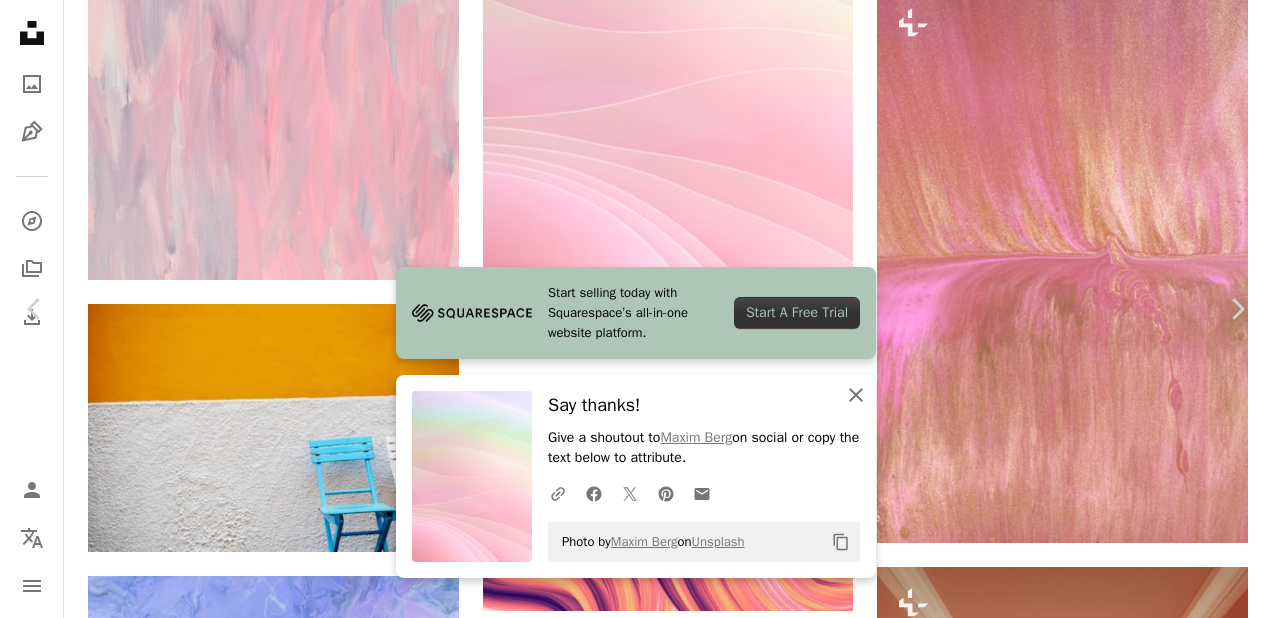 click on "An X shape" 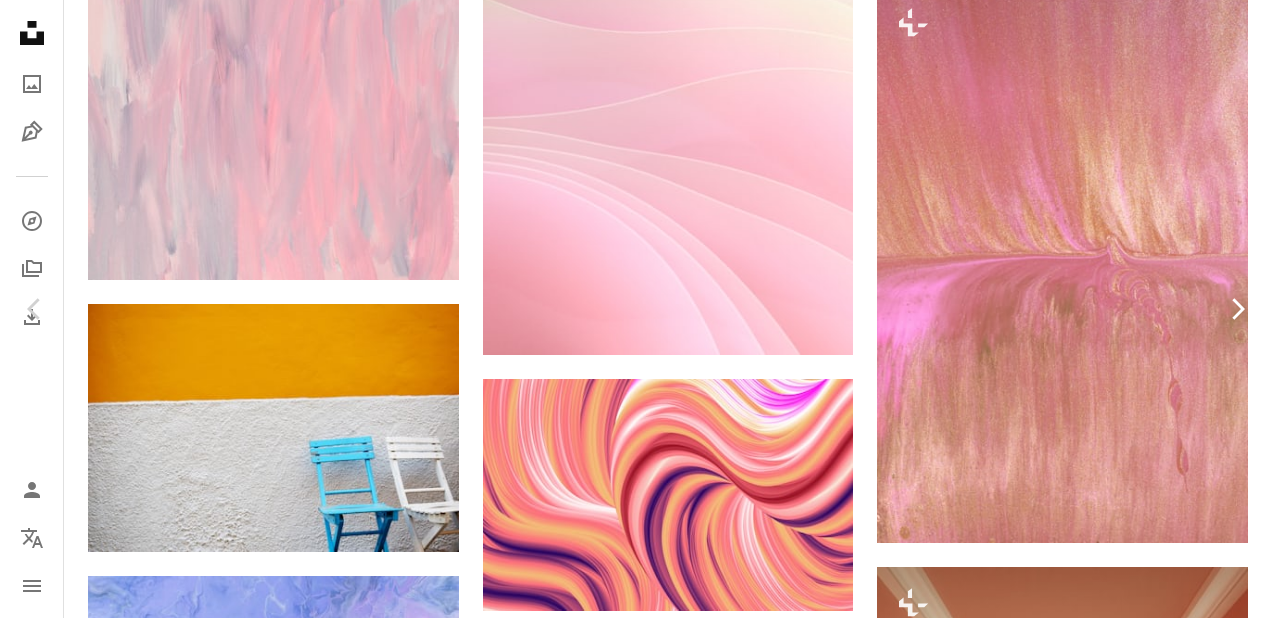 click on "Chevron right" at bounding box center (1237, 309) 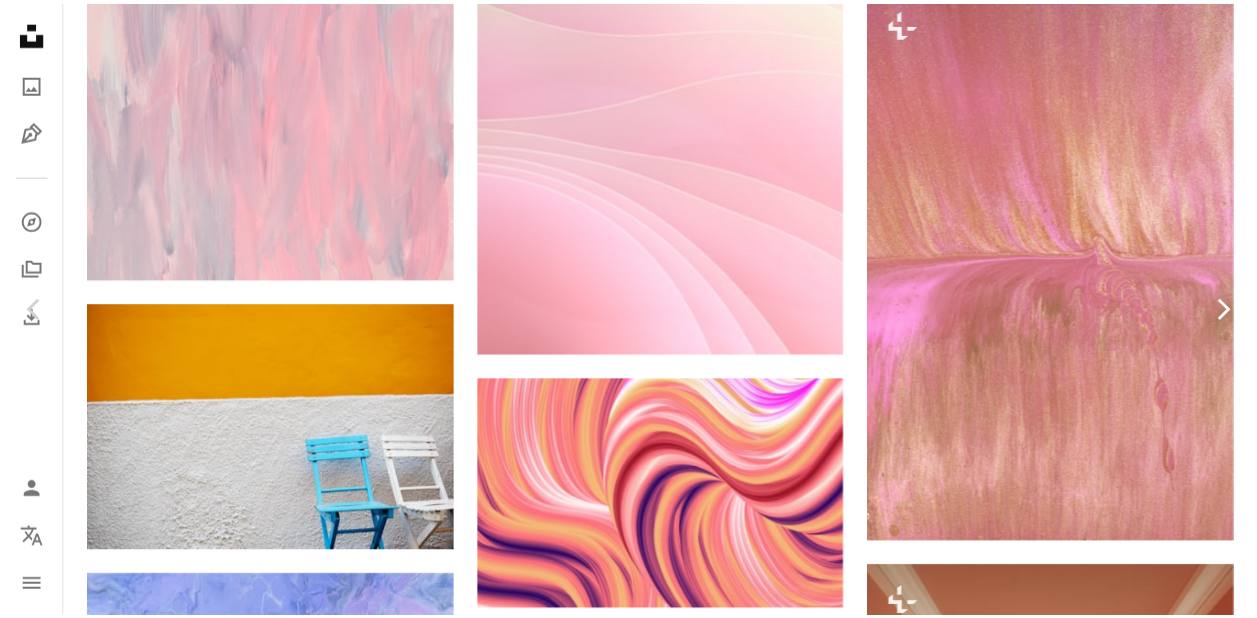 scroll, scrollTop: 43, scrollLeft: 0, axis: vertical 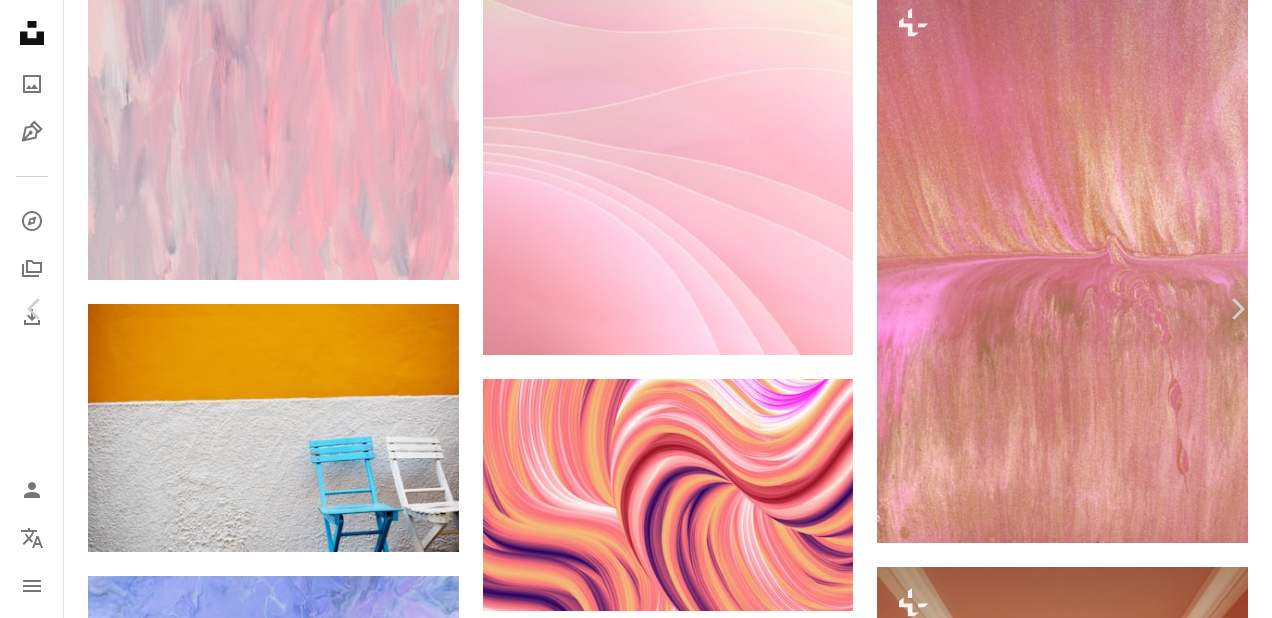 click on "An X shape Chevron left Chevron right [FIRST] [LAST] Available for hire A checkmark inside of a circle A heart A plus sign Edit image   Plus sign for Unsplash+ Download free Chevron down Zoom in Views [NUMBER] Downloads [NUMBER] Featured in Photos A forward-right arrow Share Info icon Info More Actions A map marker Tuscany, Italy Calendar outlined Published on  [DATE] , [YEAR] Camera NIKON CORPORATION, NIKON D3300 Safety Free to use under the  Unsplash License texture blue wall white colorful orange chair colors chairs two blank space stucco italy furniture tuscany Free images Browse premium related images on iStock  |  Save 20% with code UNSPLASH20 View more on iStock  ↗ Related images A heart A plus sign [FIRST] [LAST] Available for hire A checkmark inside of a circle Arrow pointing down A heart A plus sign [FIRST] [LAST] Arrow pointing down A heart A plus sign [FIRST] [LAST] Available for hire A checkmark inside of a circle Arrow pointing down A heart A plus sign [FIRST] [LAST] Available for hire A heart" at bounding box center [636, 3763] 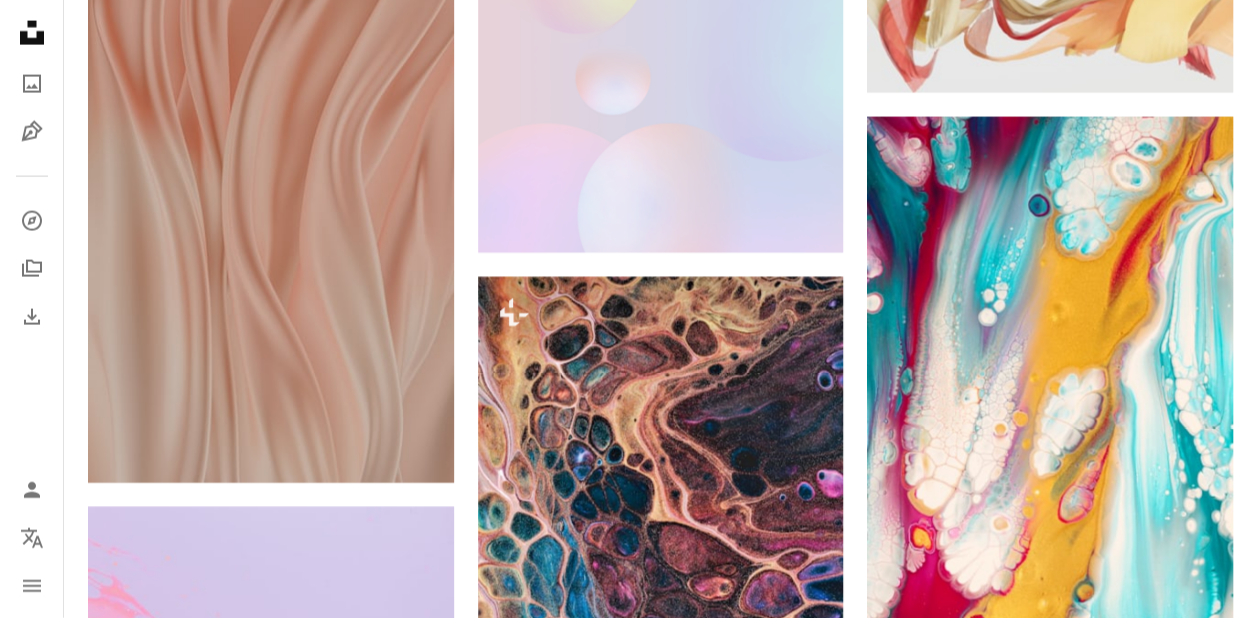 scroll, scrollTop: 6053, scrollLeft: 0, axis: vertical 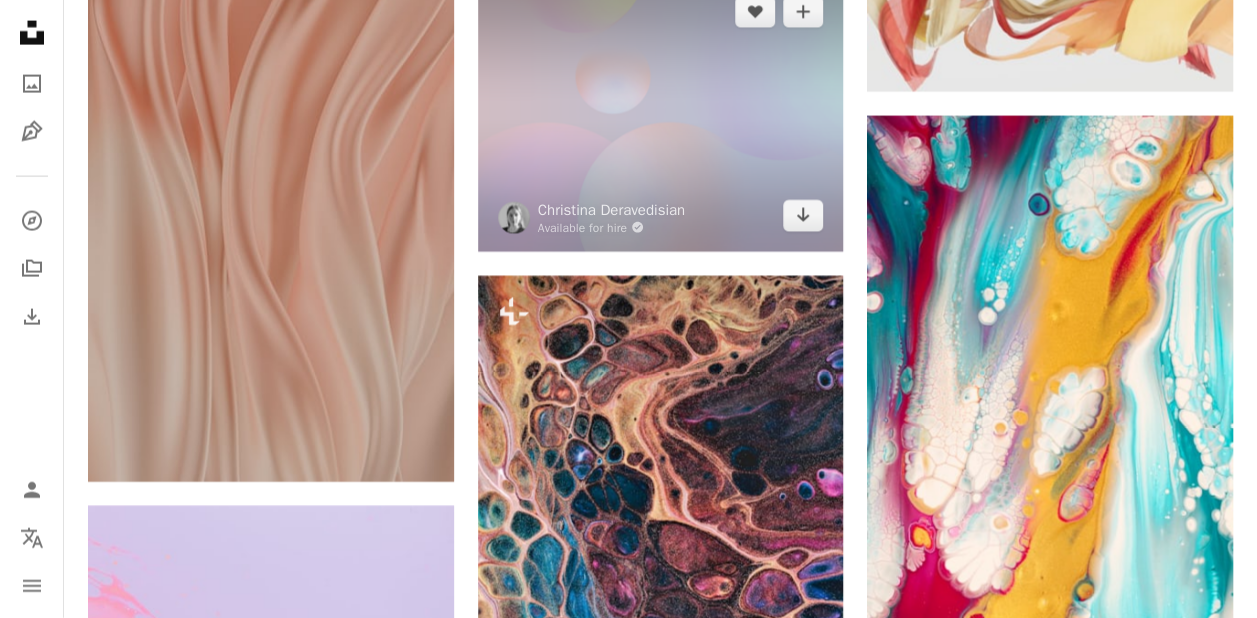 click at bounding box center (661, 114) 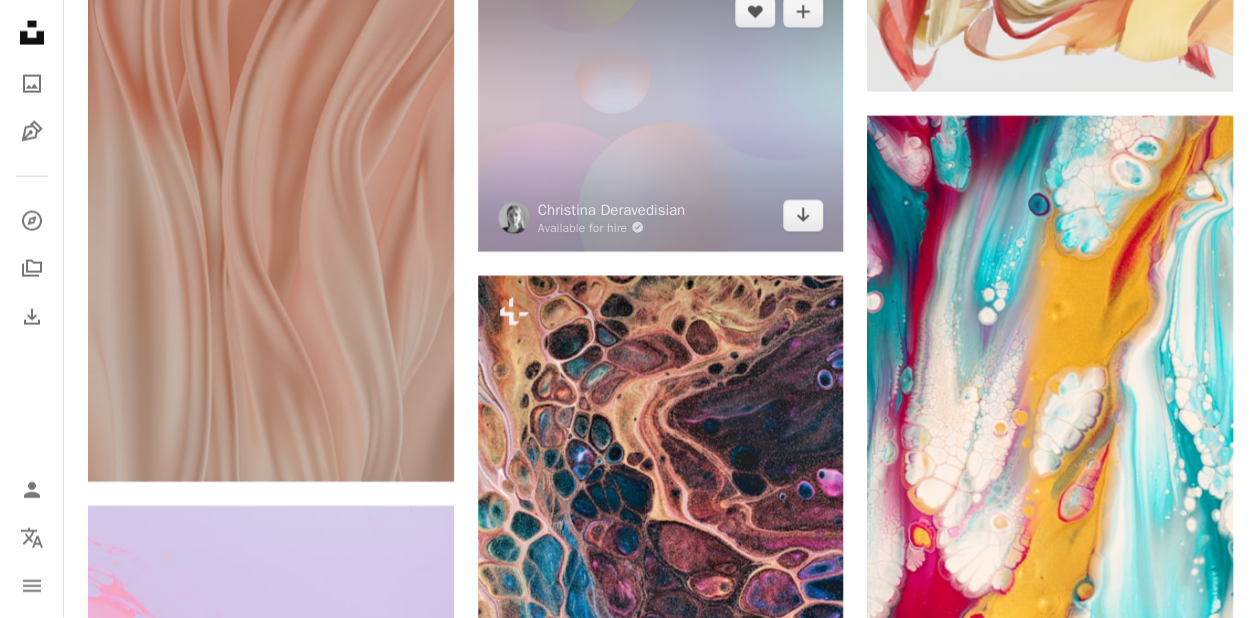 click at bounding box center [661, 114] 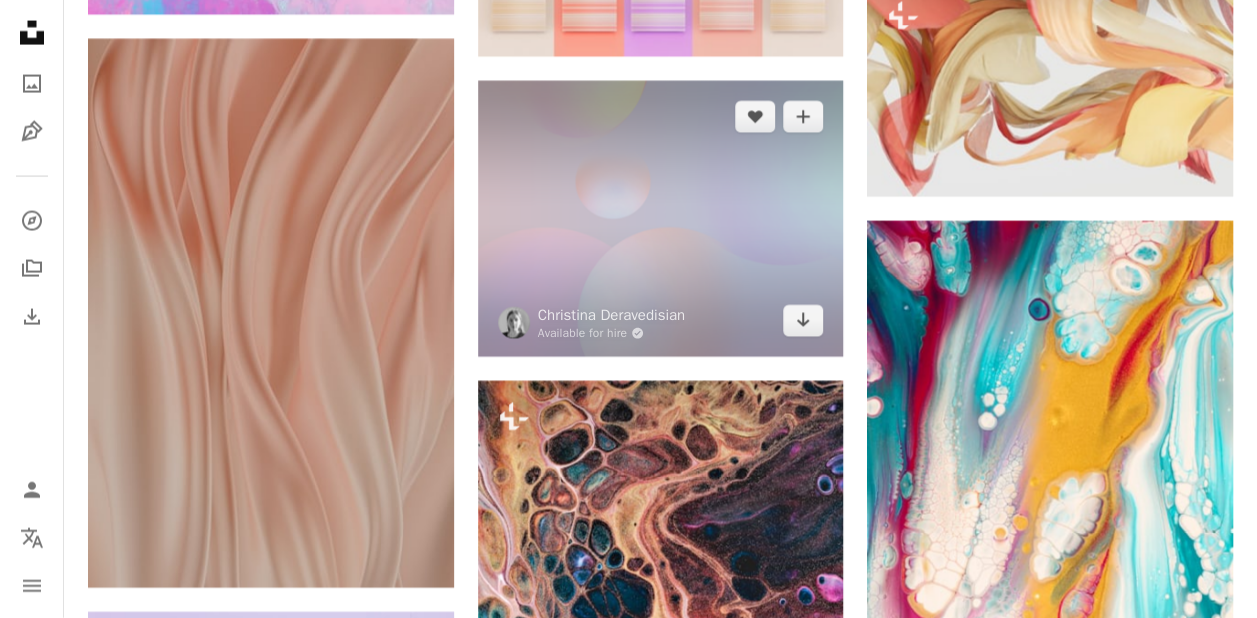 scroll, scrollTop: 5888, scrollLeft: 0, axis: vertical 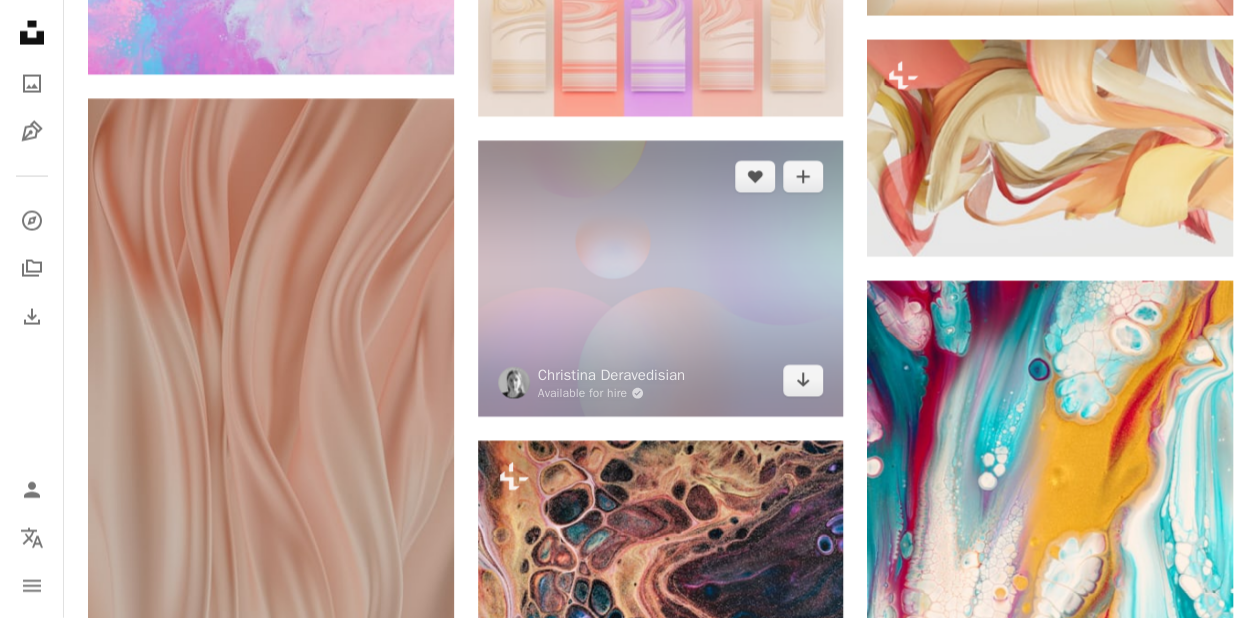 click at bounding box center (661, 279) 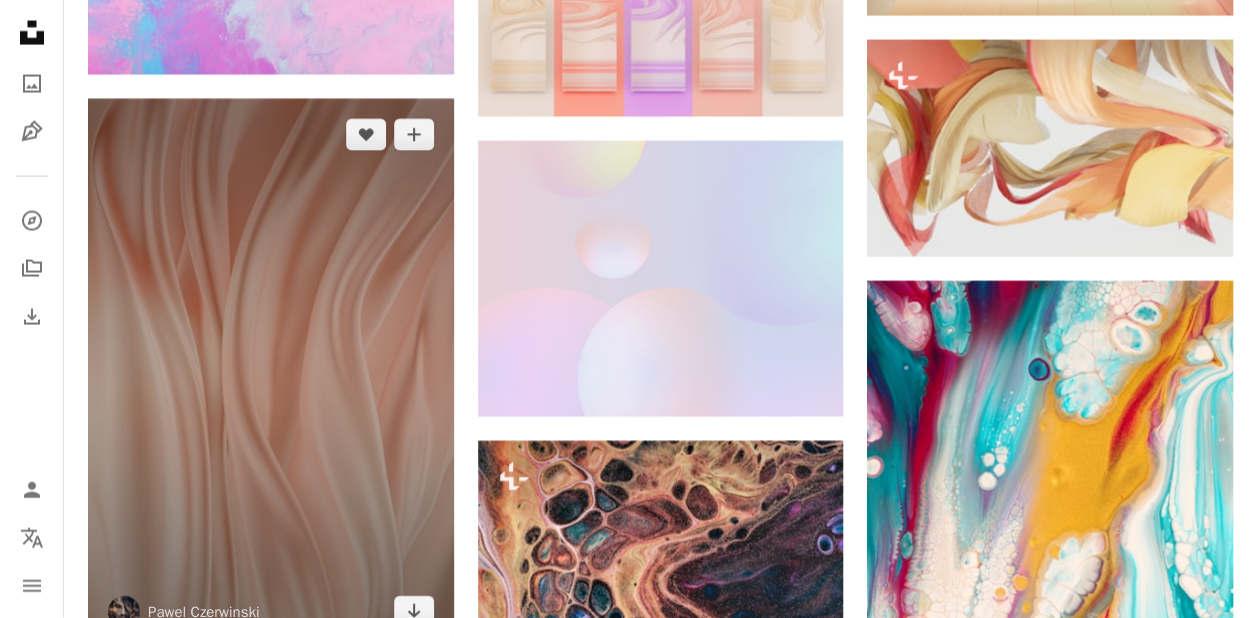 click at bounding box center [271, 373] 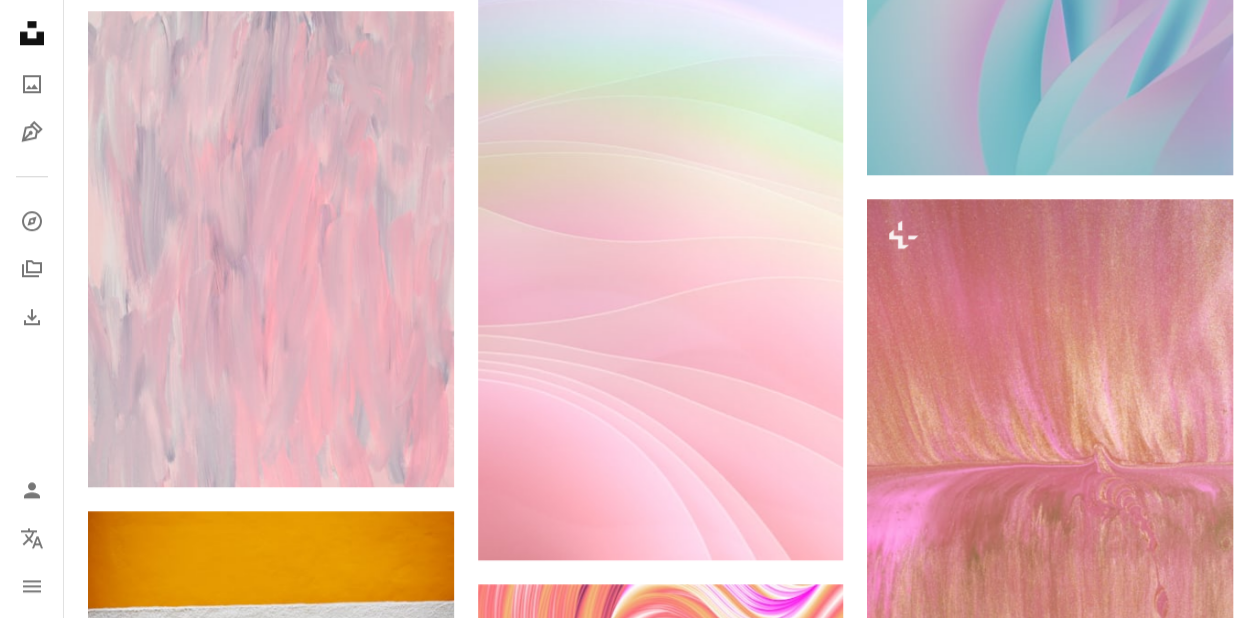 scroll, scrollTop: 4644, scrollLeft: 0, axis: vertical 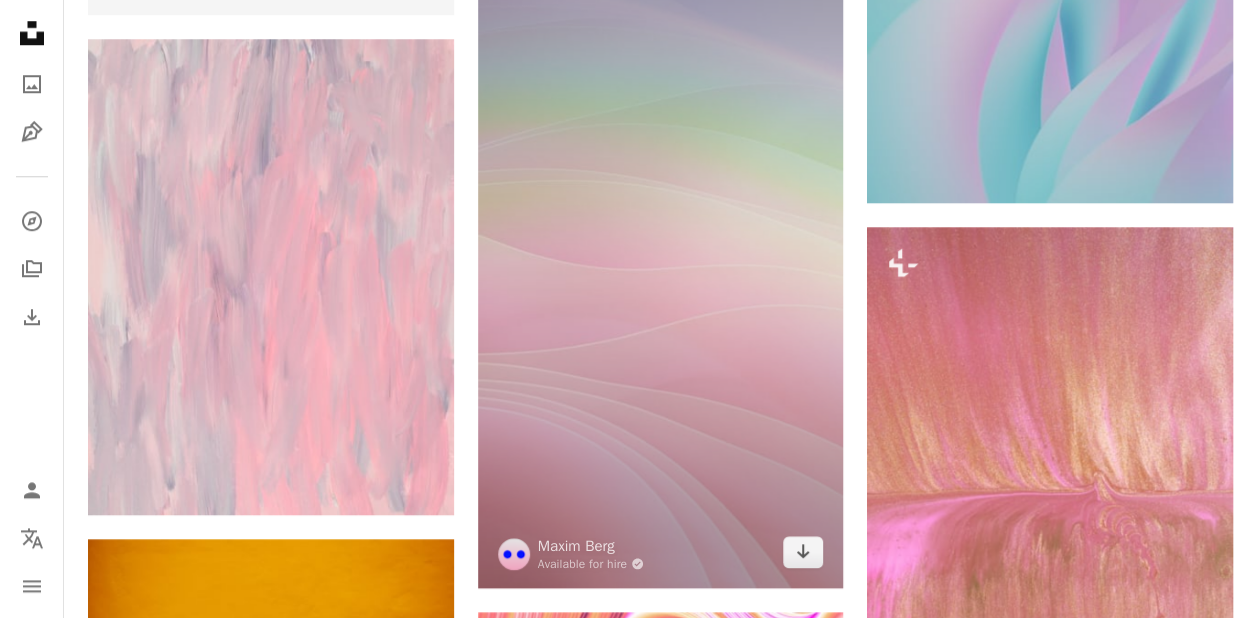 click at bounding box center (661, 263) 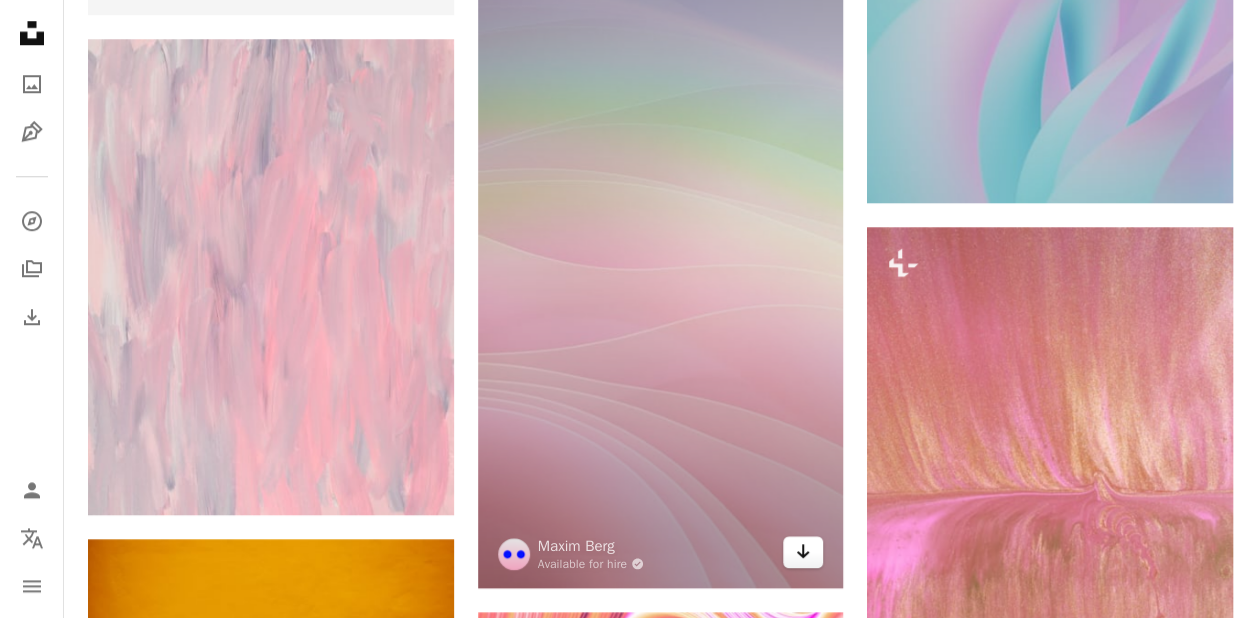 click on "Arrow pointing down" 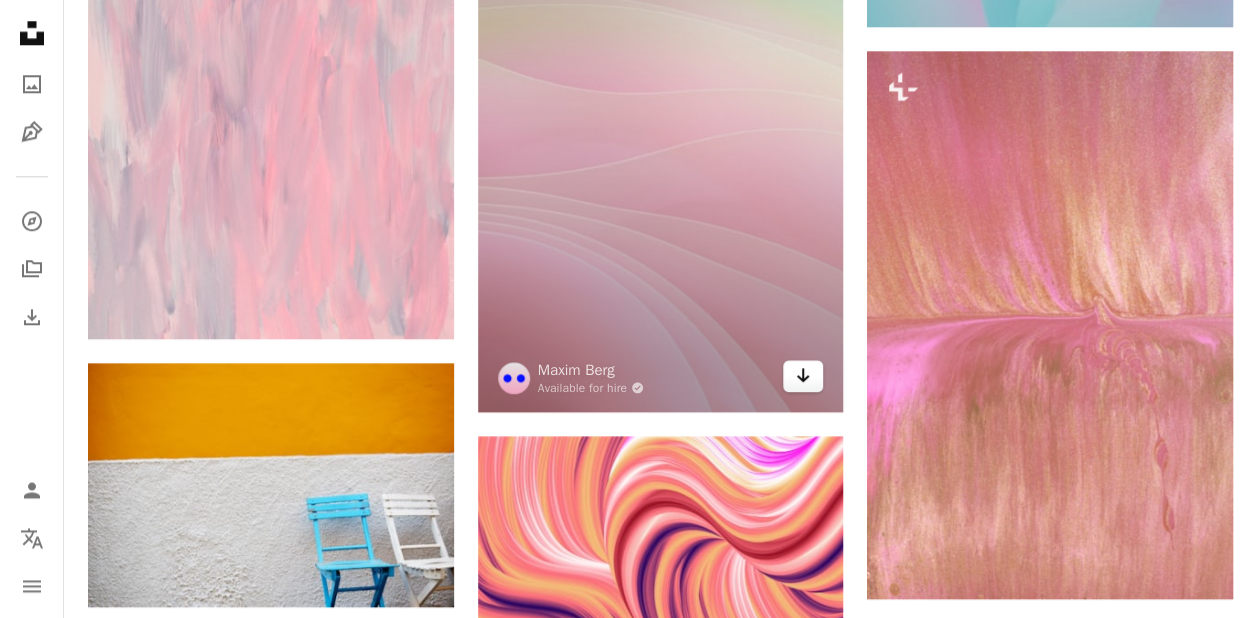 scroll, scrollTop: 4814, scrollLeft: 0, axis: vertical 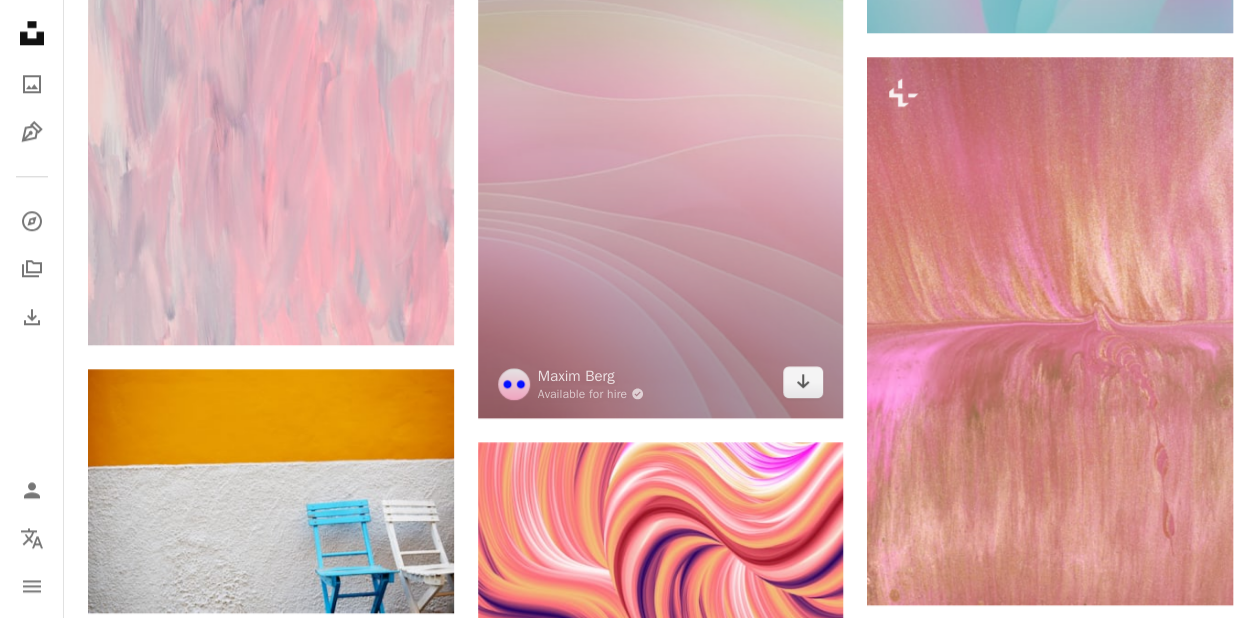 click at bounding box center (661, 93) 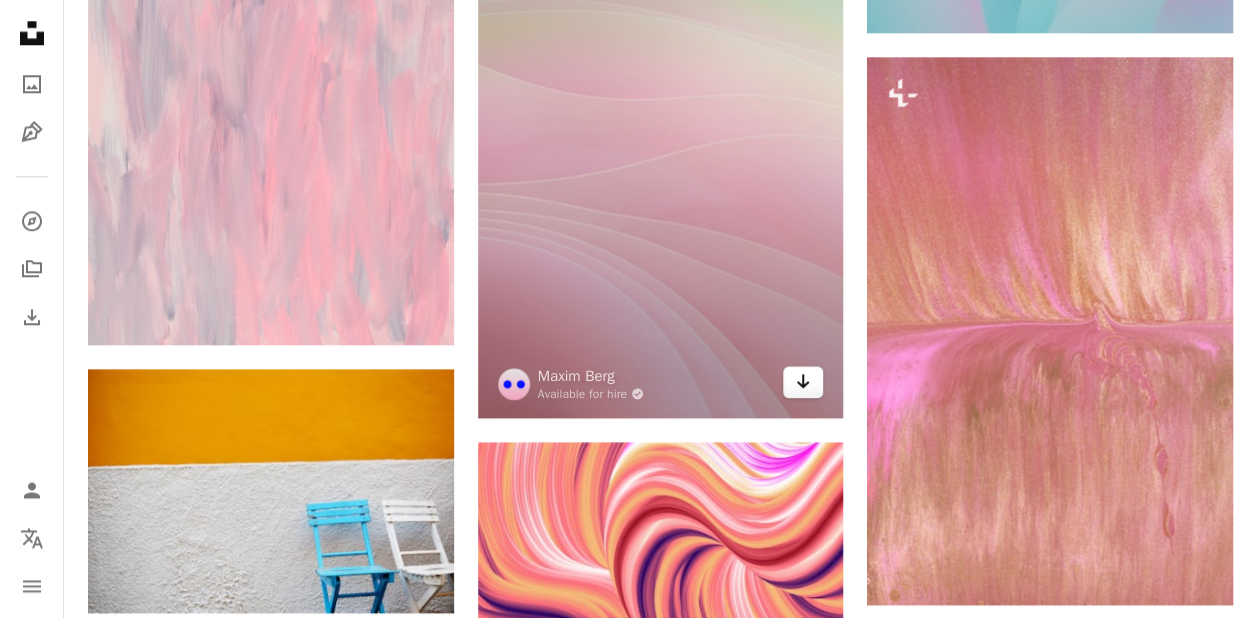 click on "Arrow pointing down" 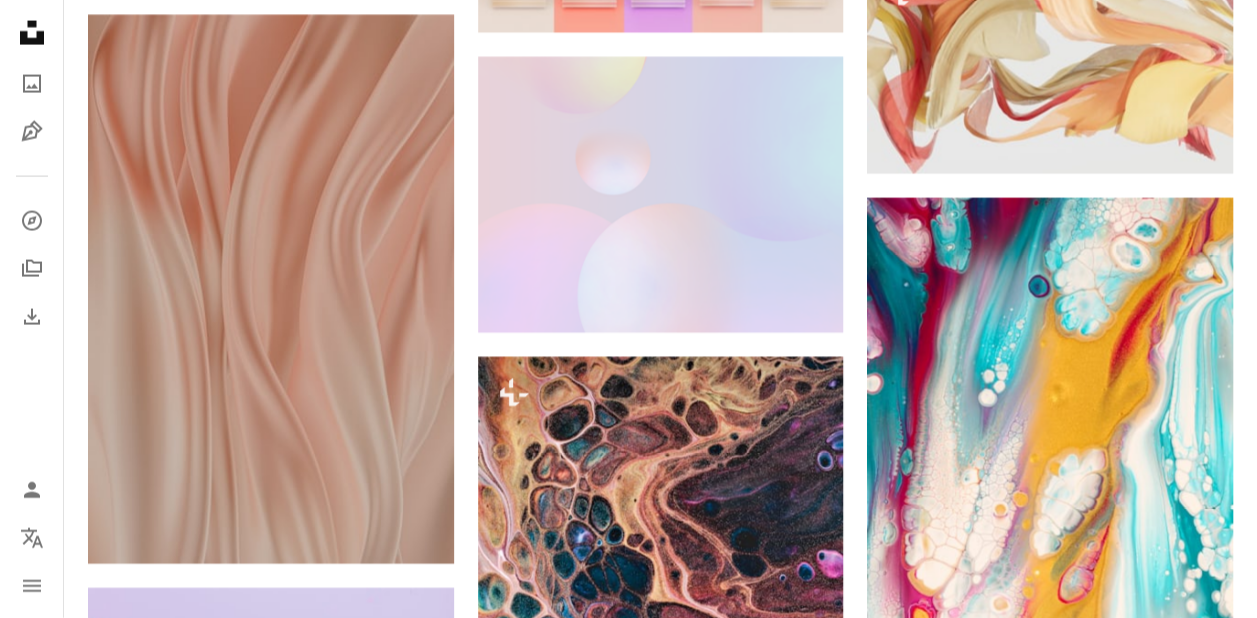 scroll, scrollTop: 6014, scrollLeft: 0, axis: vertical 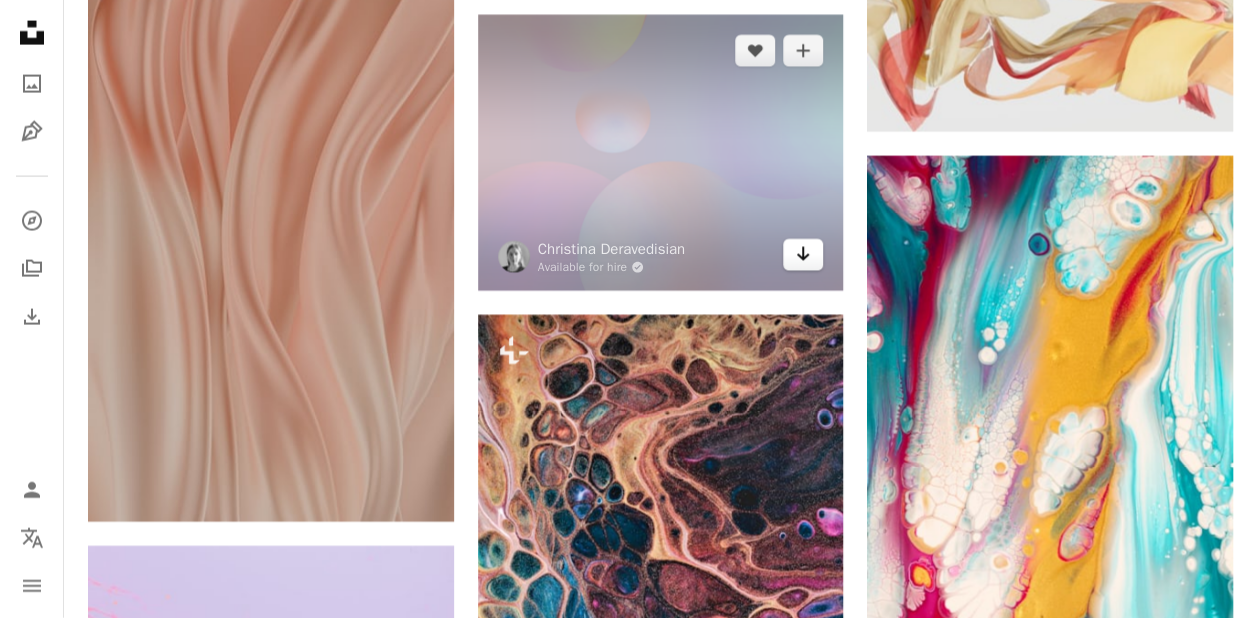 click on "Arrow pointing down" at bounding box center [803, 255] 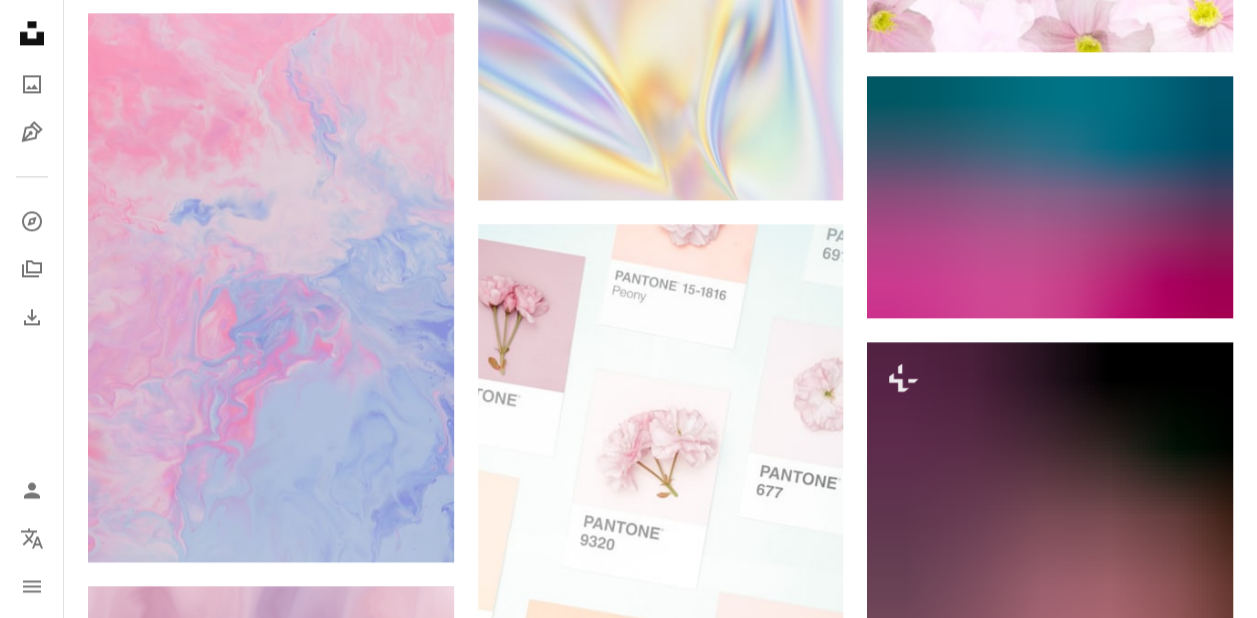 scroll, scrollTop: 20314, scrollLeft: 0, axis: vertical 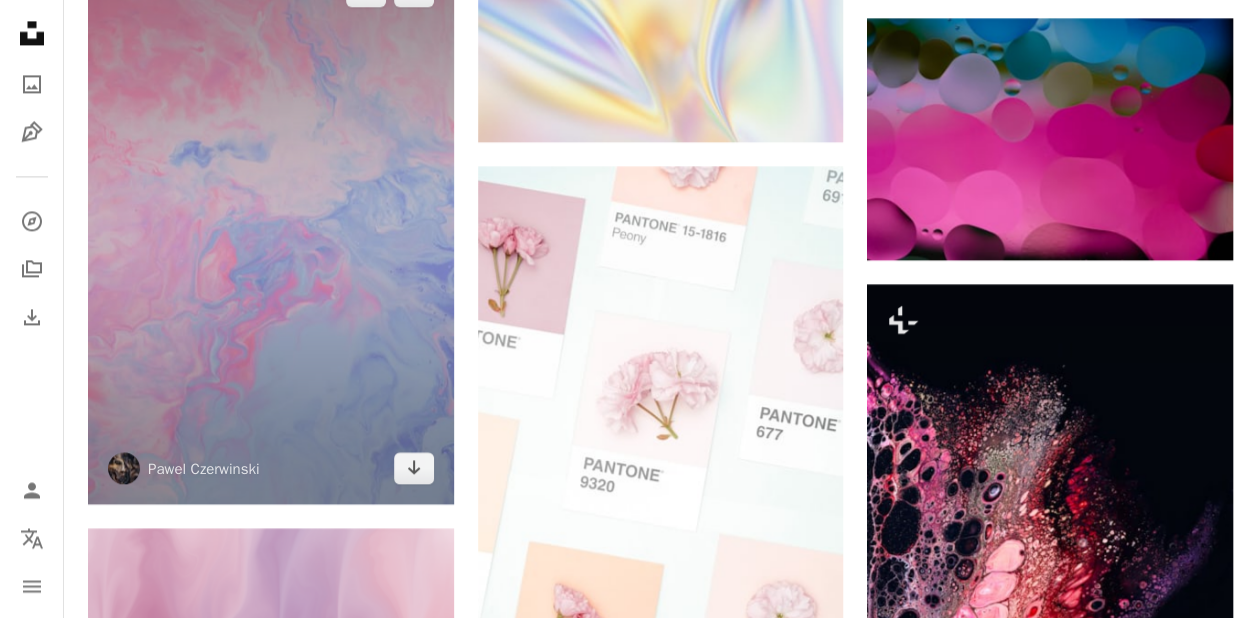 drag, startPoint x: 332, startPoint y: 291, endPoint x: 210, endPoint y: 268, distance: 124.1491 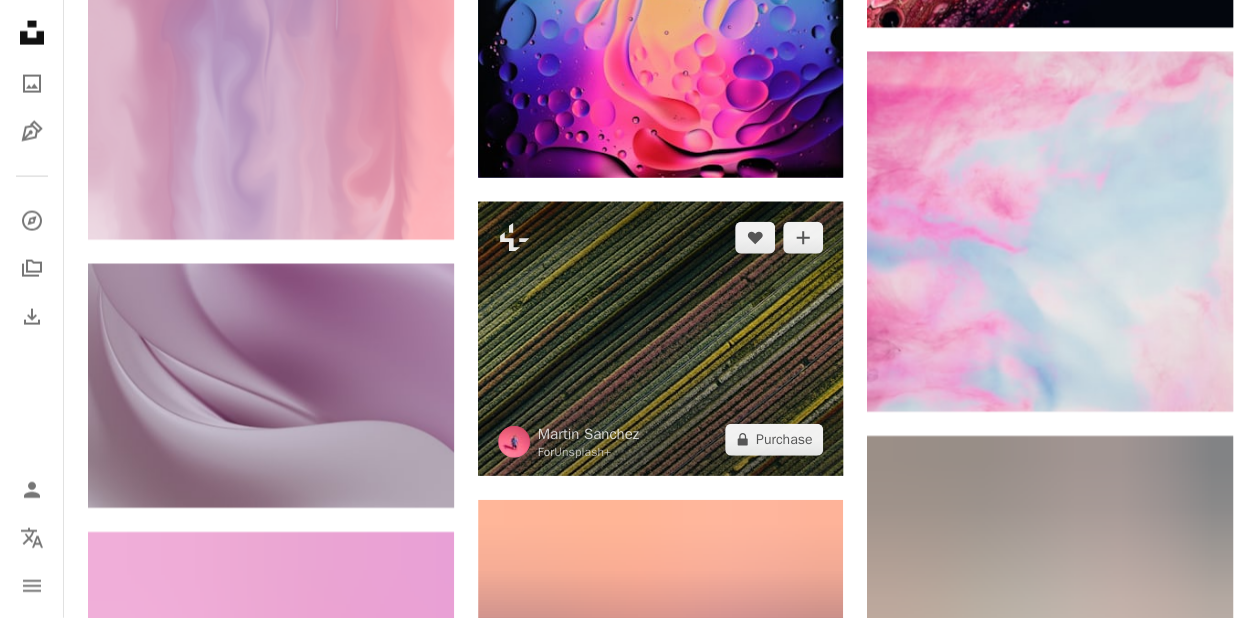 scroll, scrollTop: 21214, scrollLeft: 0, axis: vertical 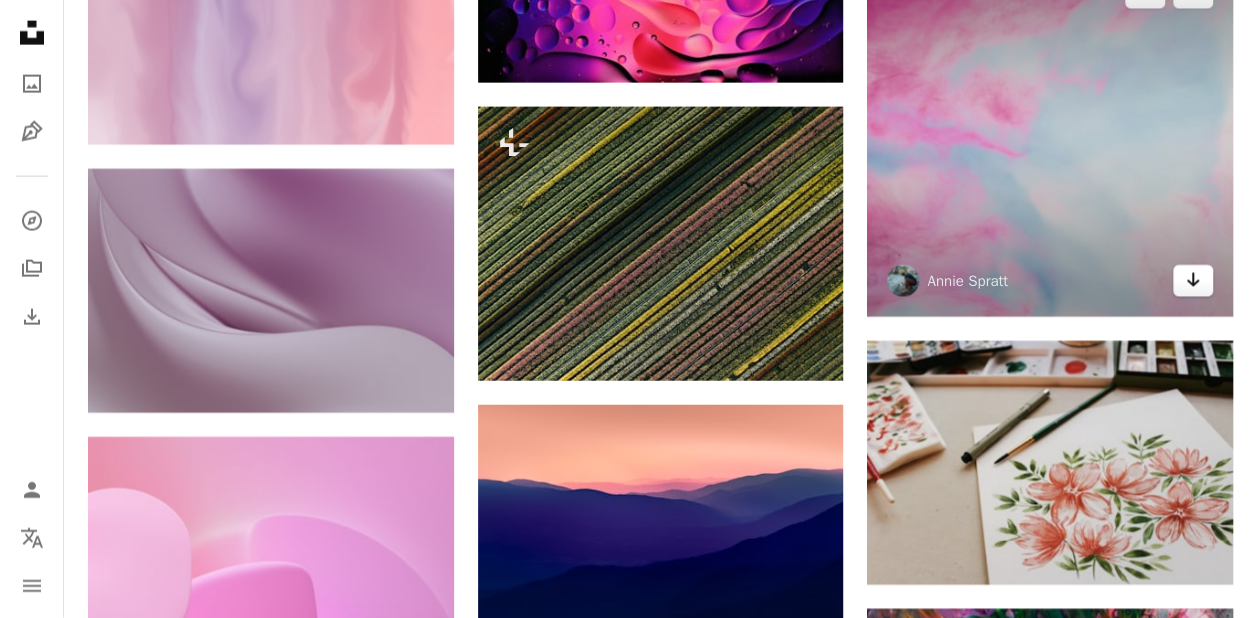 click on "Arrow pointing down" at bounding box center (1193, 281) 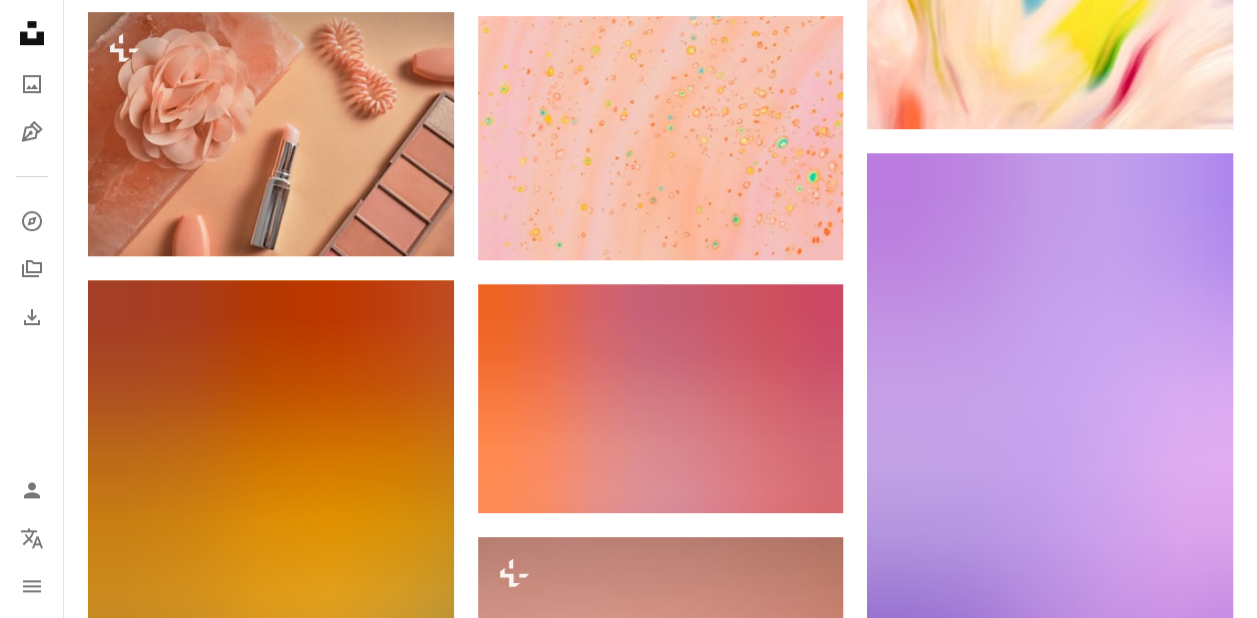 scroll, scrollTop: 23414, scrollLeft: 0, axis: vertical 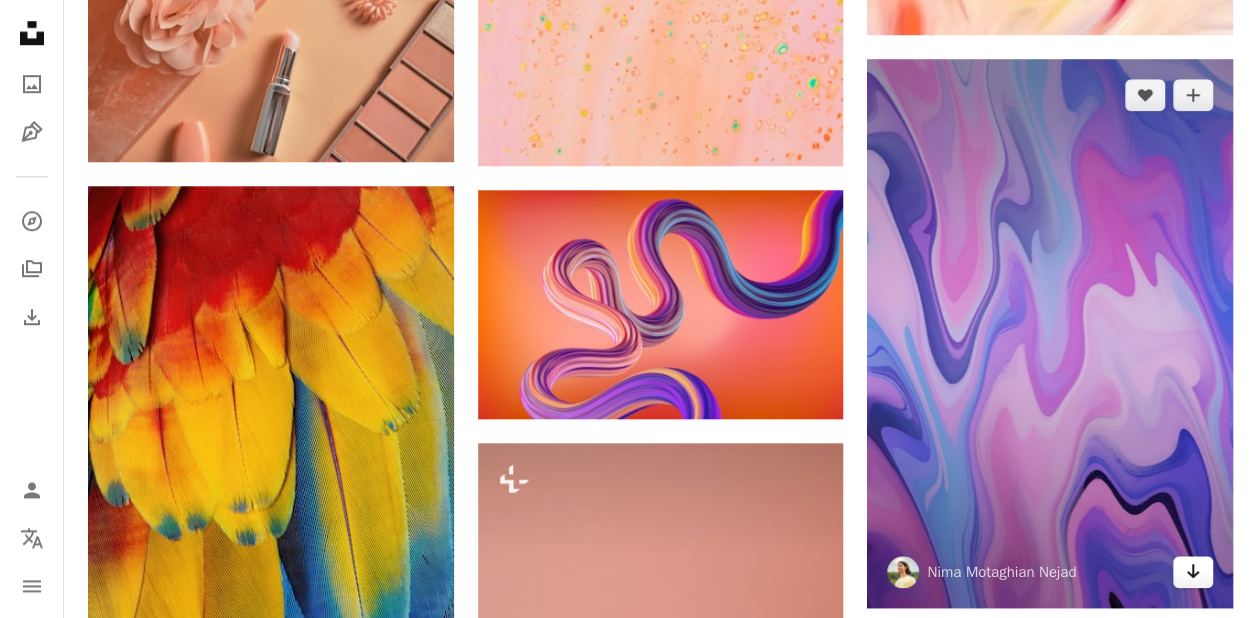 drag, startPoint x: 931, startPoint y: 364, endPoint x: 1184, endPoint y: 524, distance: 299.34763 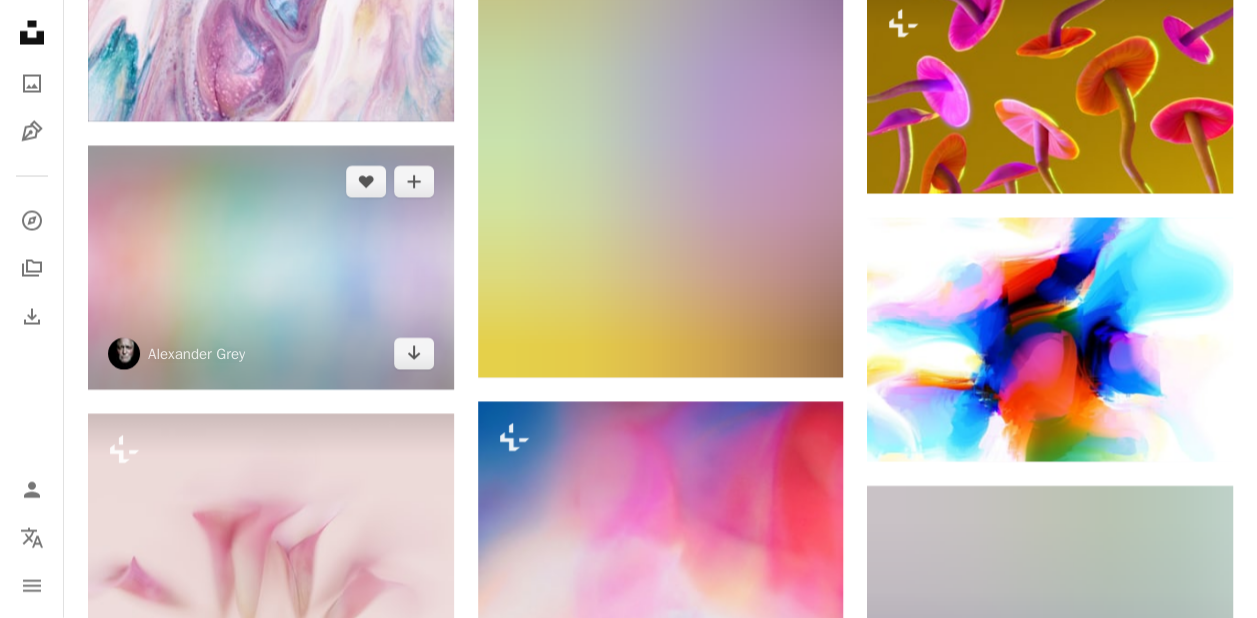scroll, scrollTop: 24714, scrollLeft: 0, axis: vertical 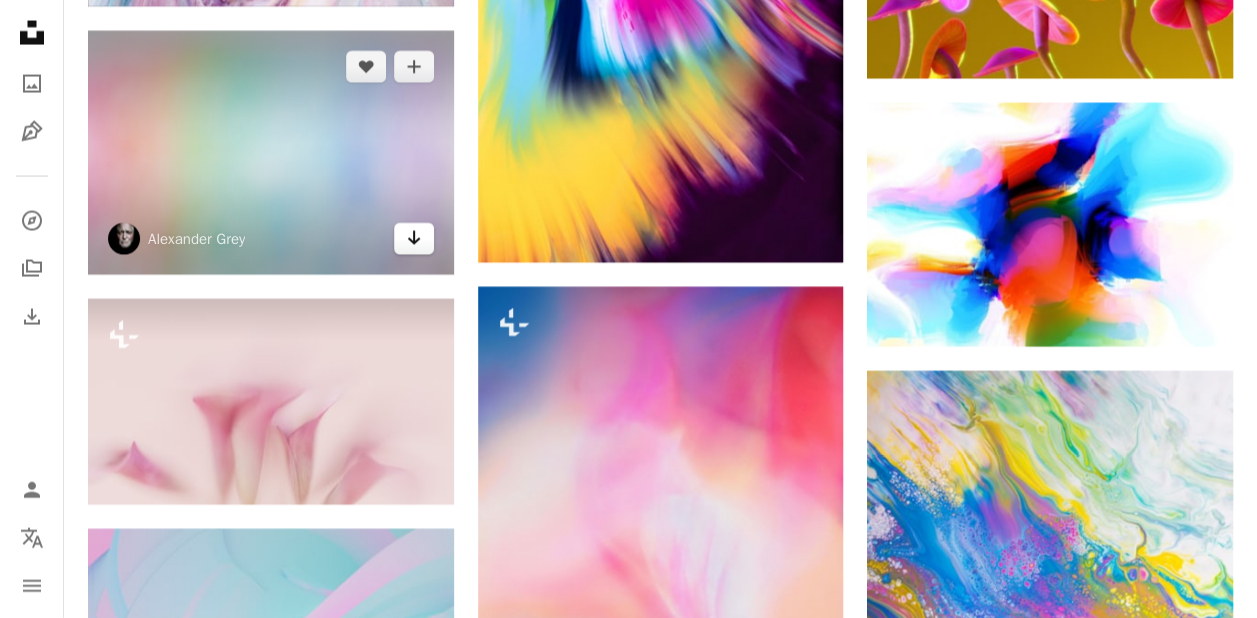 click on "Arrow pointing down" 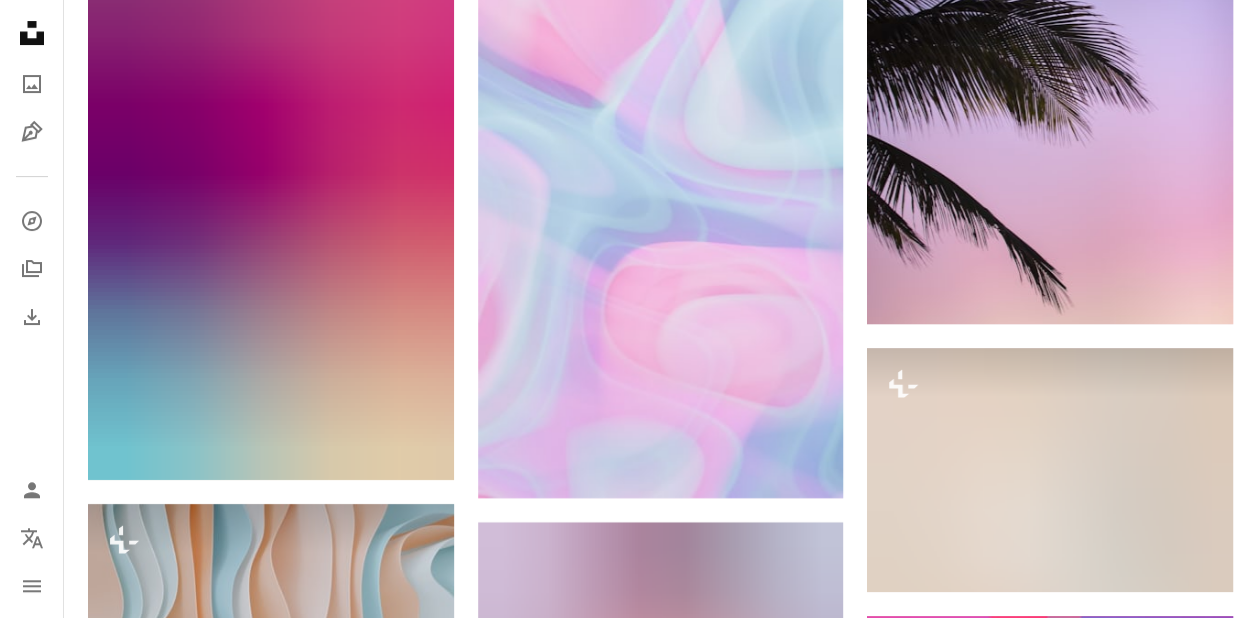 scroll, scrollTop: 38014, scrollLeft: 0, axis: vertical 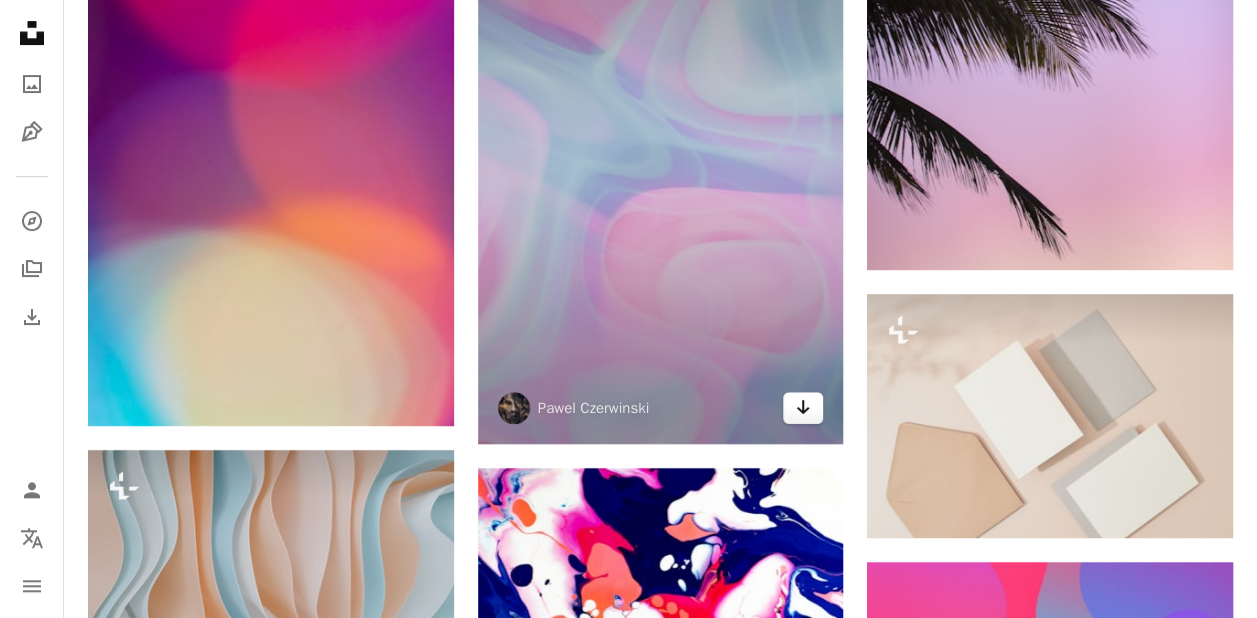 click on "Arrow pointing down" 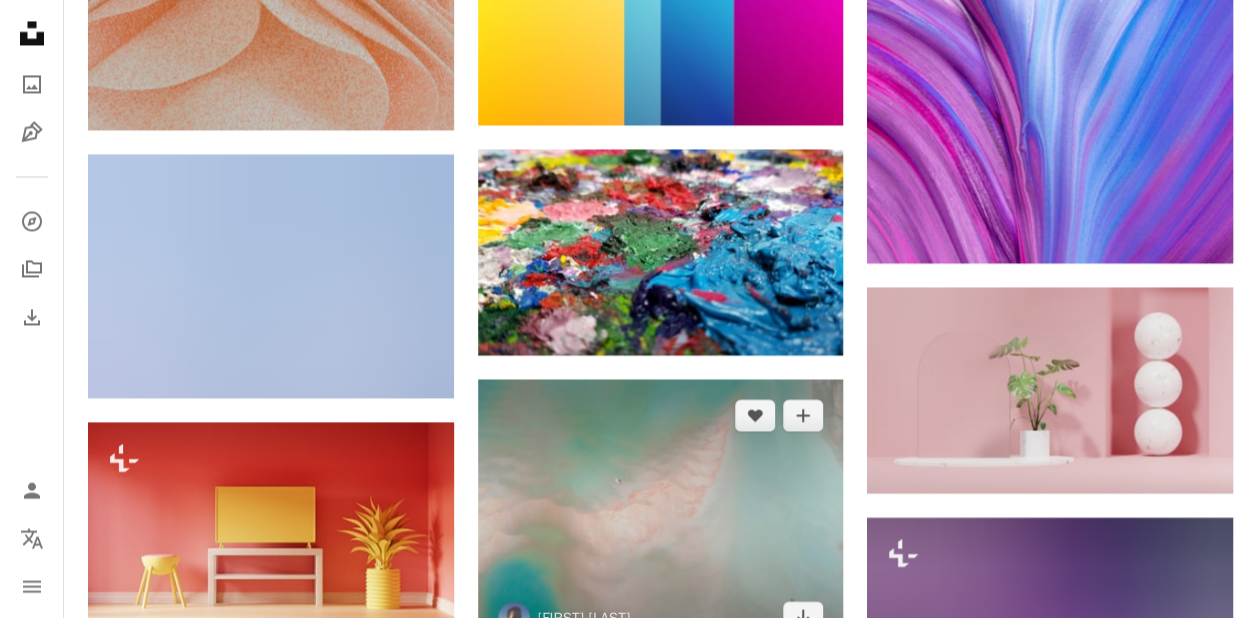 scroll, scrollTop: 39214, scrollLeft: 0, axis: vertical 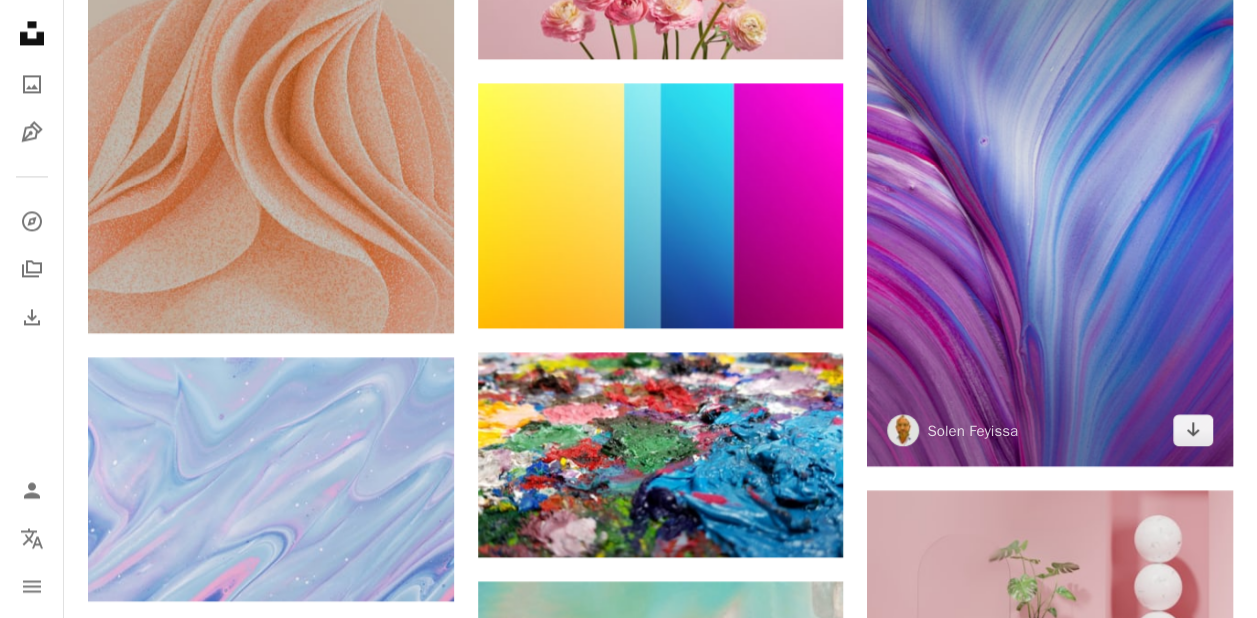 click at bounding box center (1050, 192) 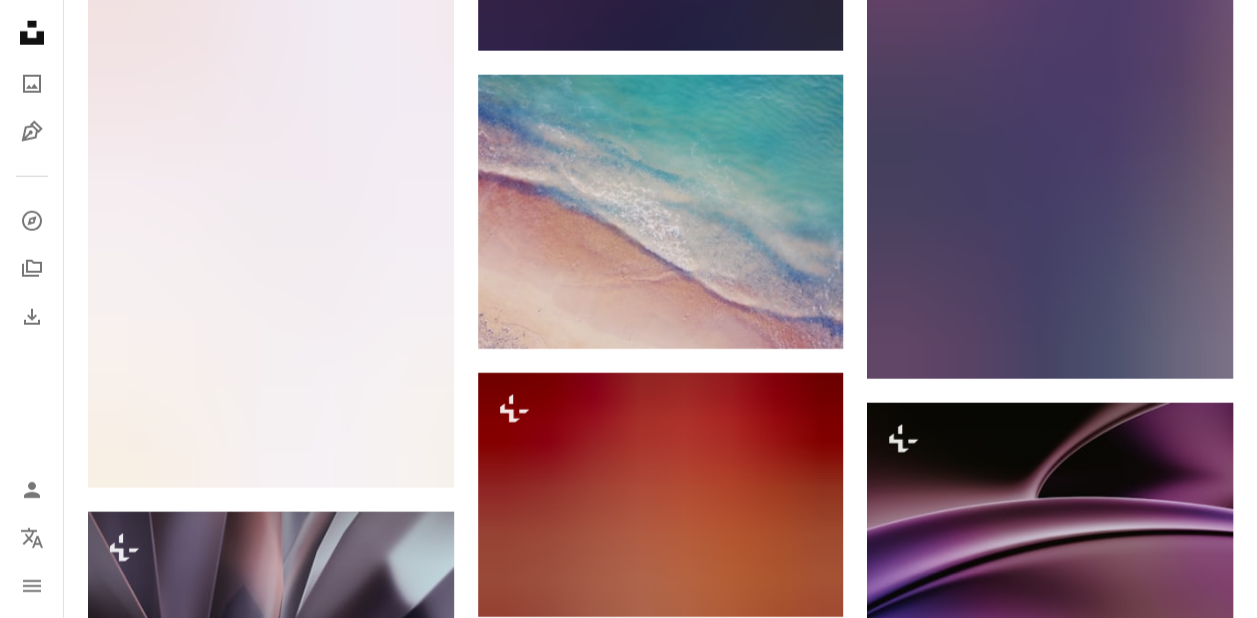 scroll, scrollTop: 56414, scrollLeft: 0, axis: vertical 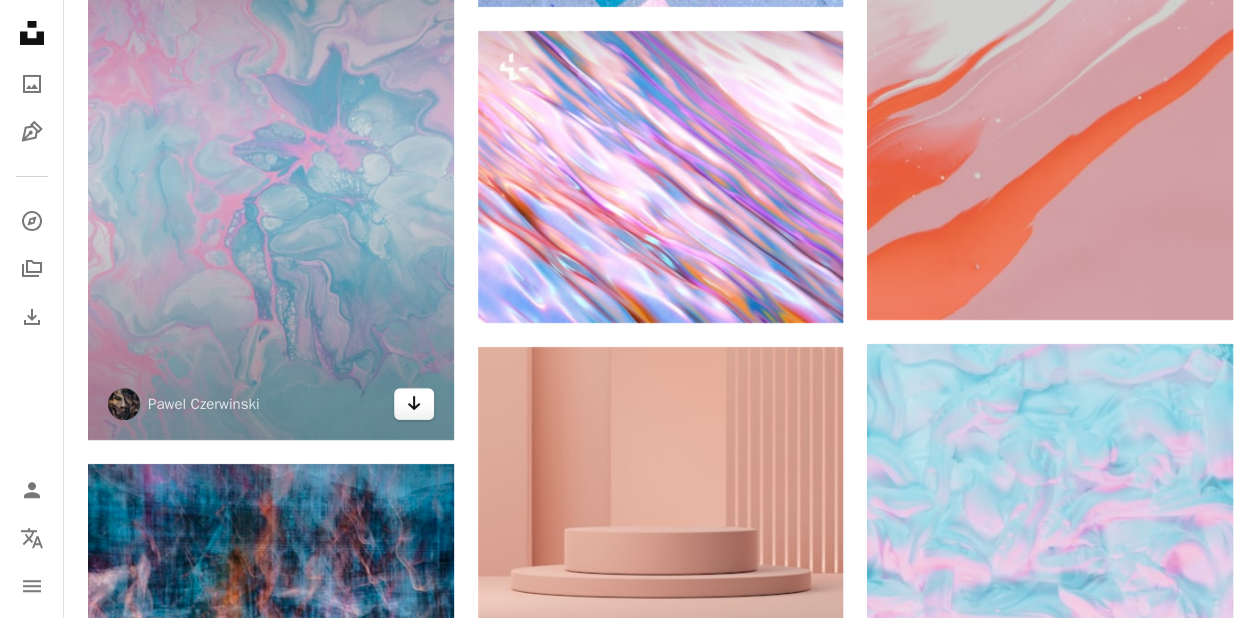 click on "Arrow pointing down" 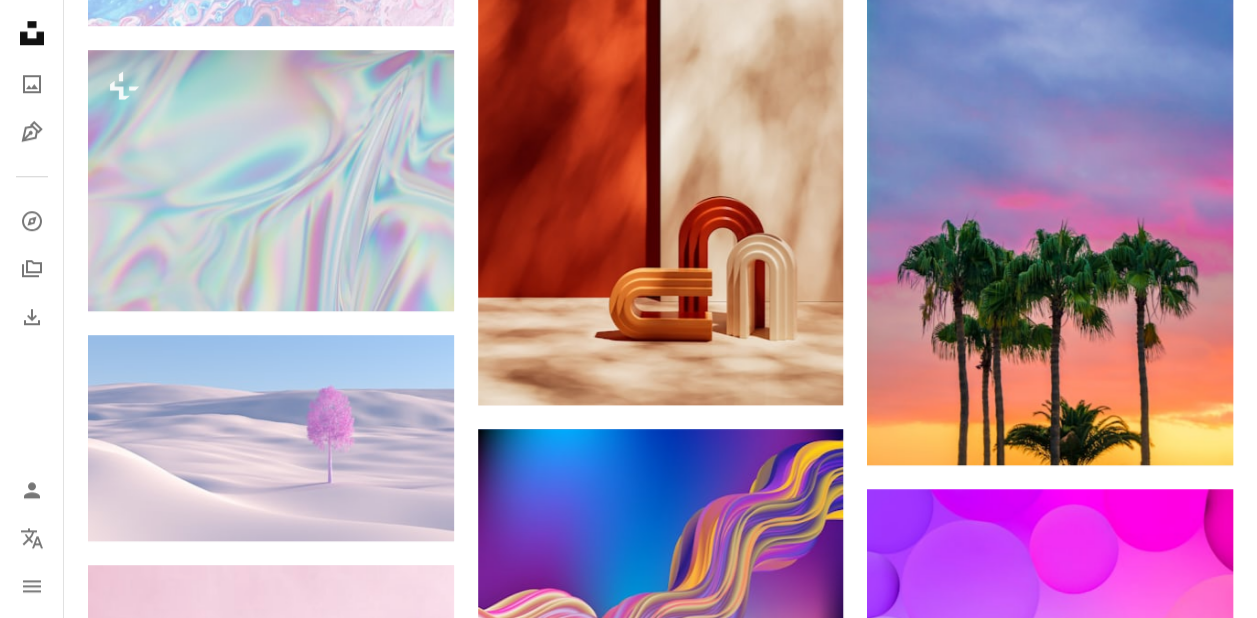 scroll, scrollTop: 57914, scrollLeft: 0, axis: vertical 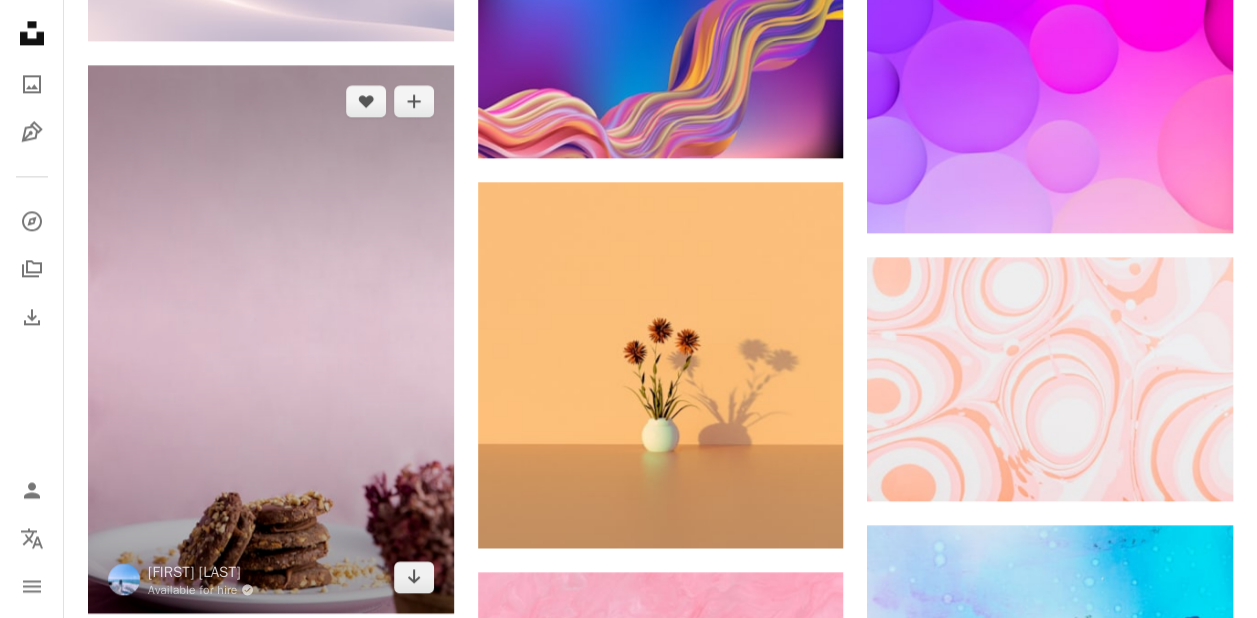 click at bounding box center (271, 339) 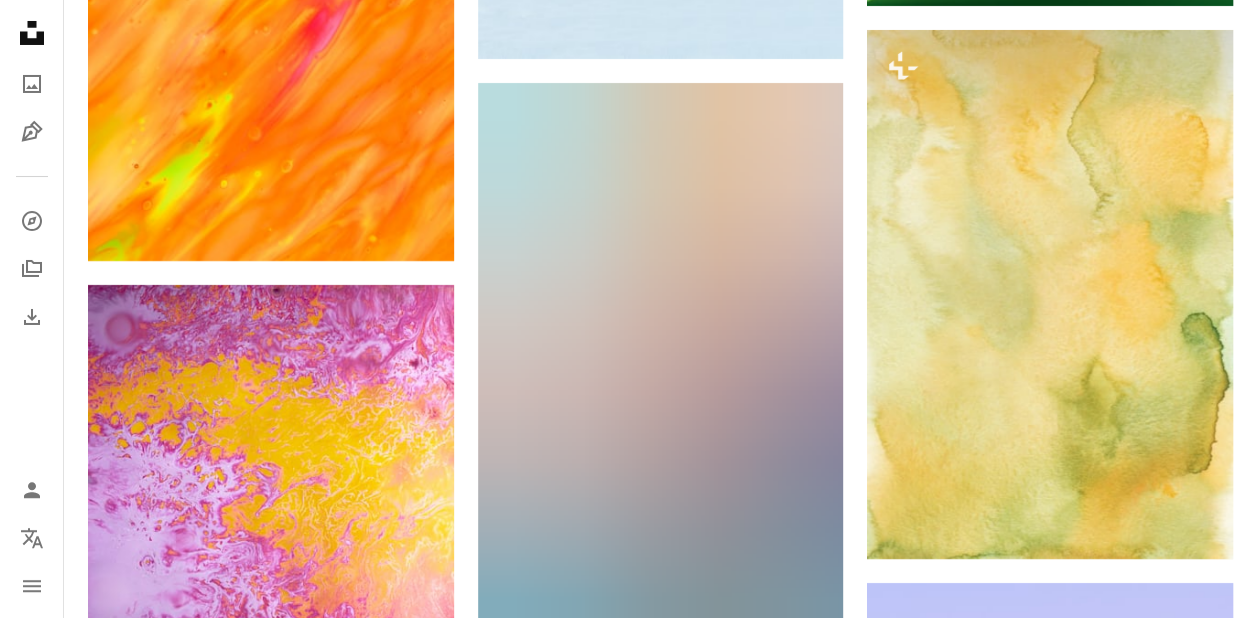 scroll, scrollTop: 60914, scrollLeft: 0, axis: vertical 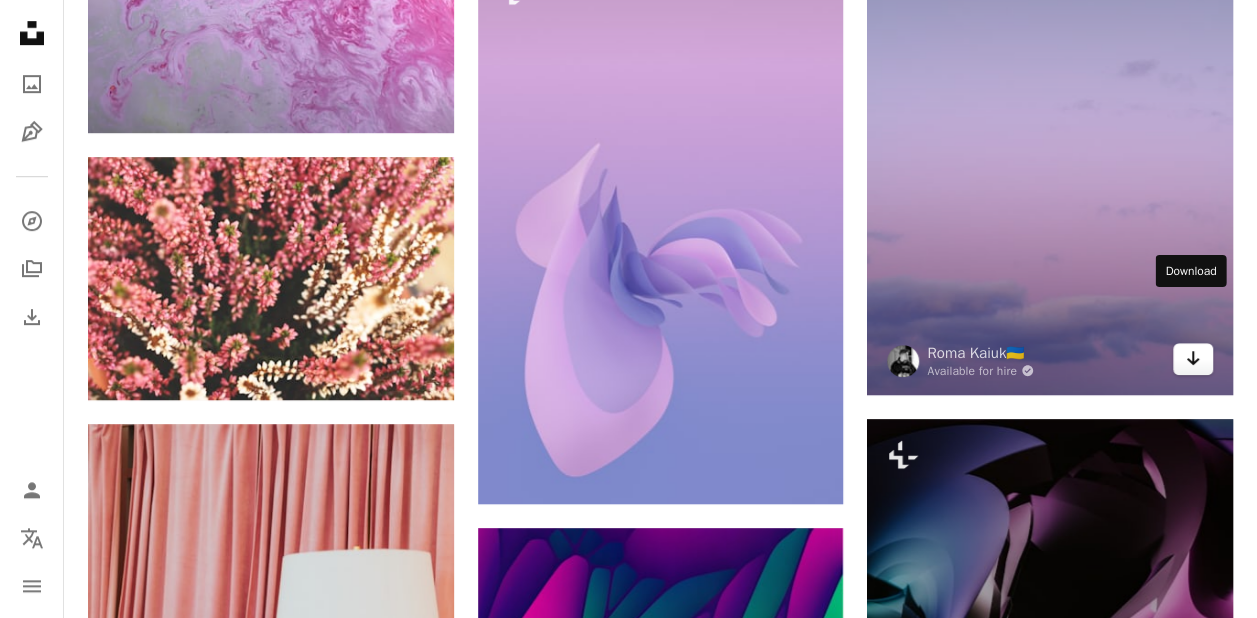 click on "Arrow pointing down" at bounding box center [1193, 359] 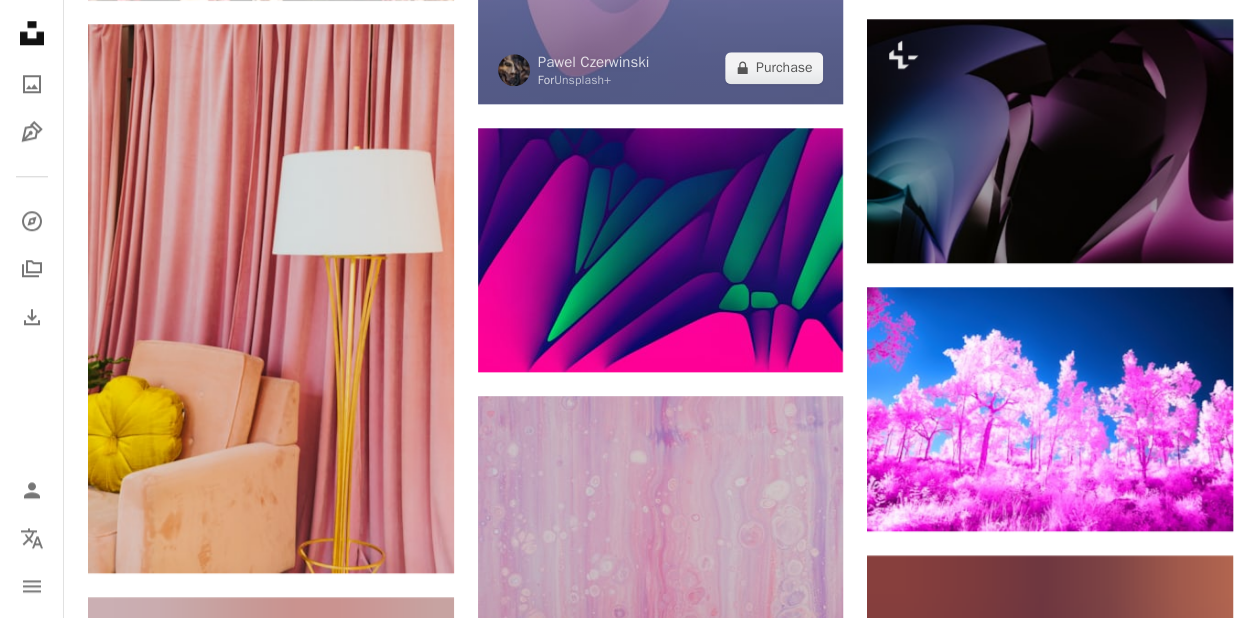 scroll, scrollTop: 61514, scrollLeft: 0, axis: vertical 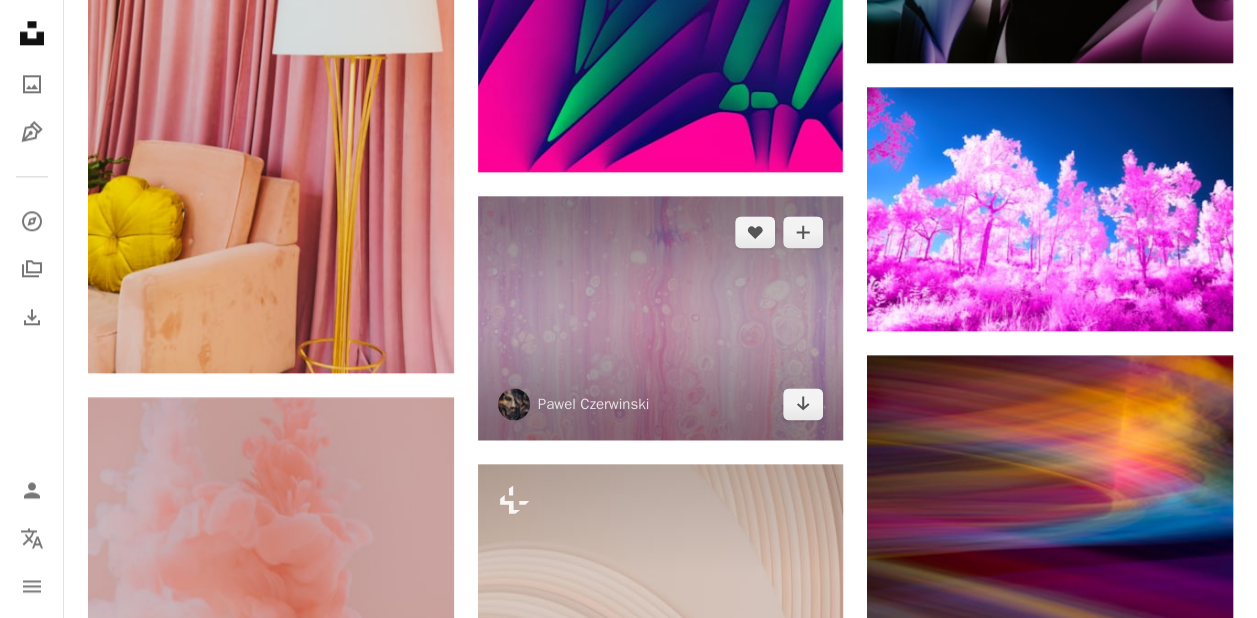 click at bounding box center (661, 318) 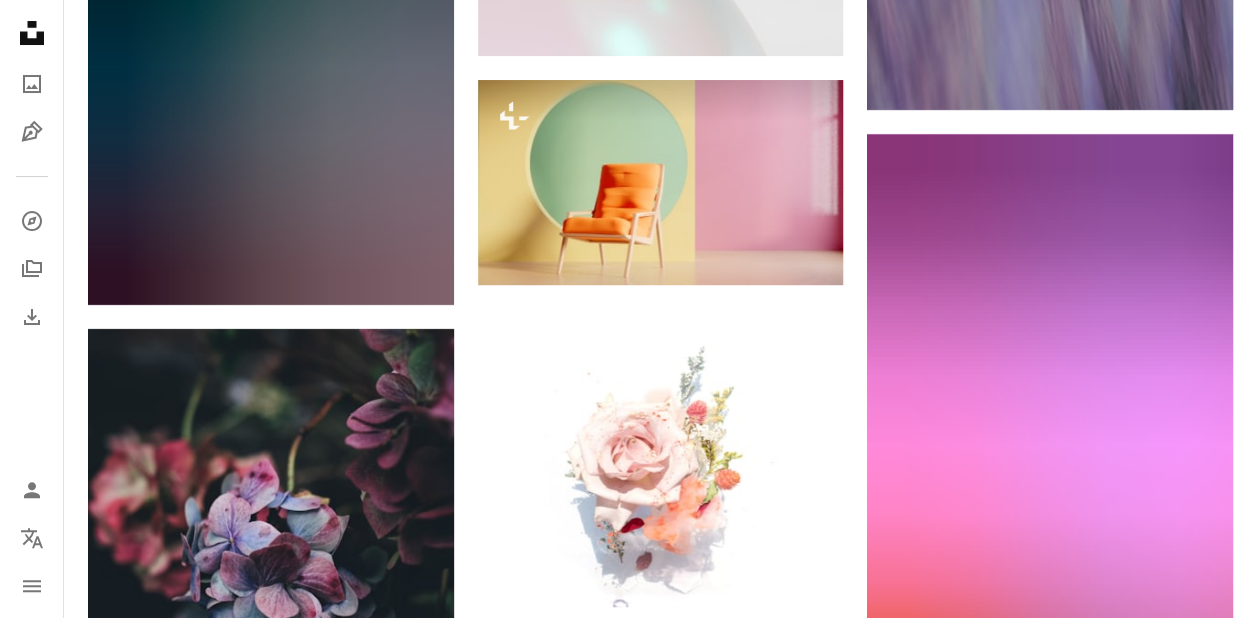 scroll, scrollTop: 68314, scrollLeft: 0, axis: vertical 